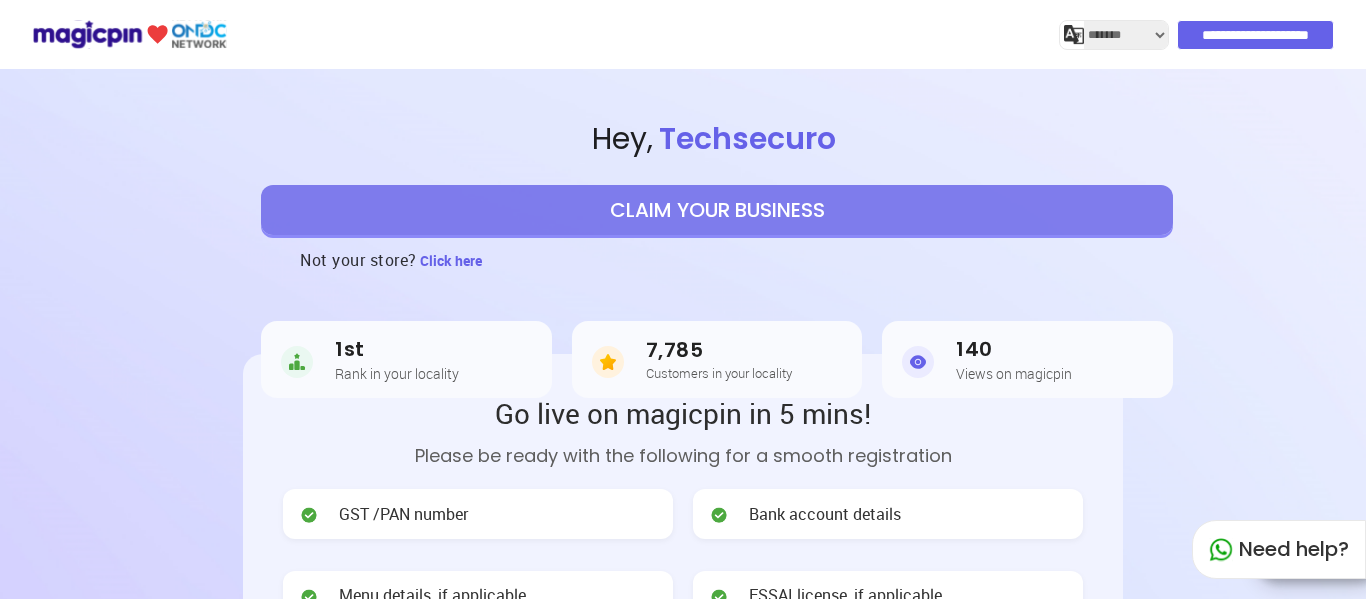 select on "*******" 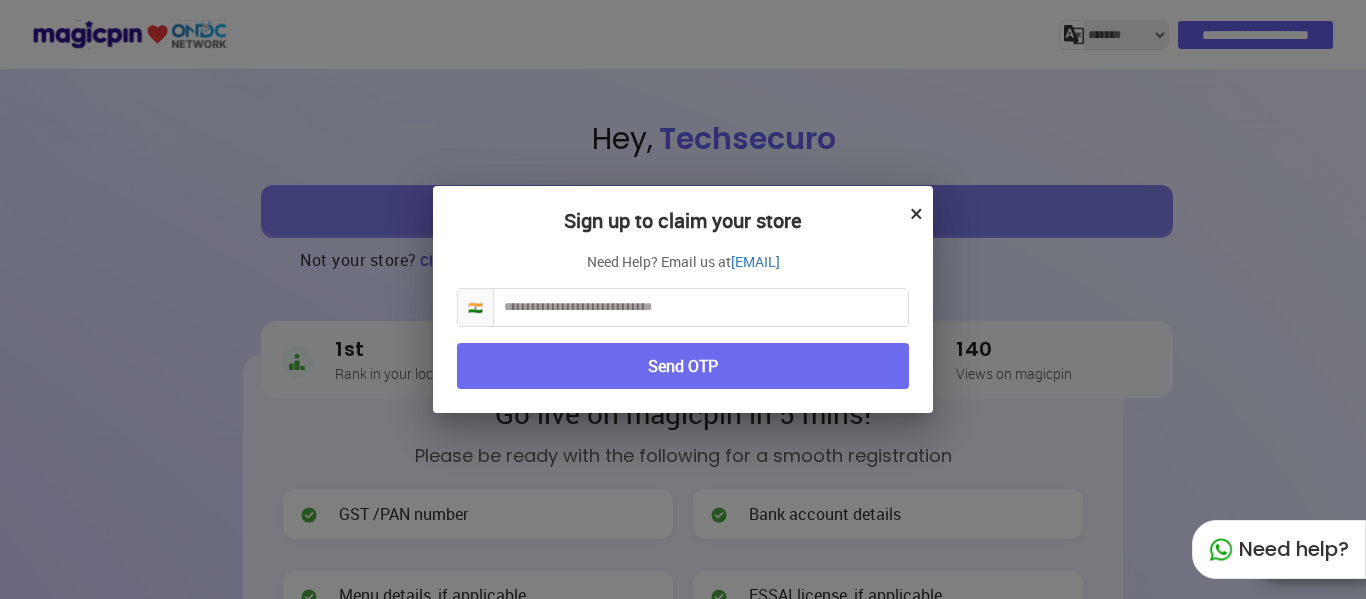 click at bounding box center (701, 307) 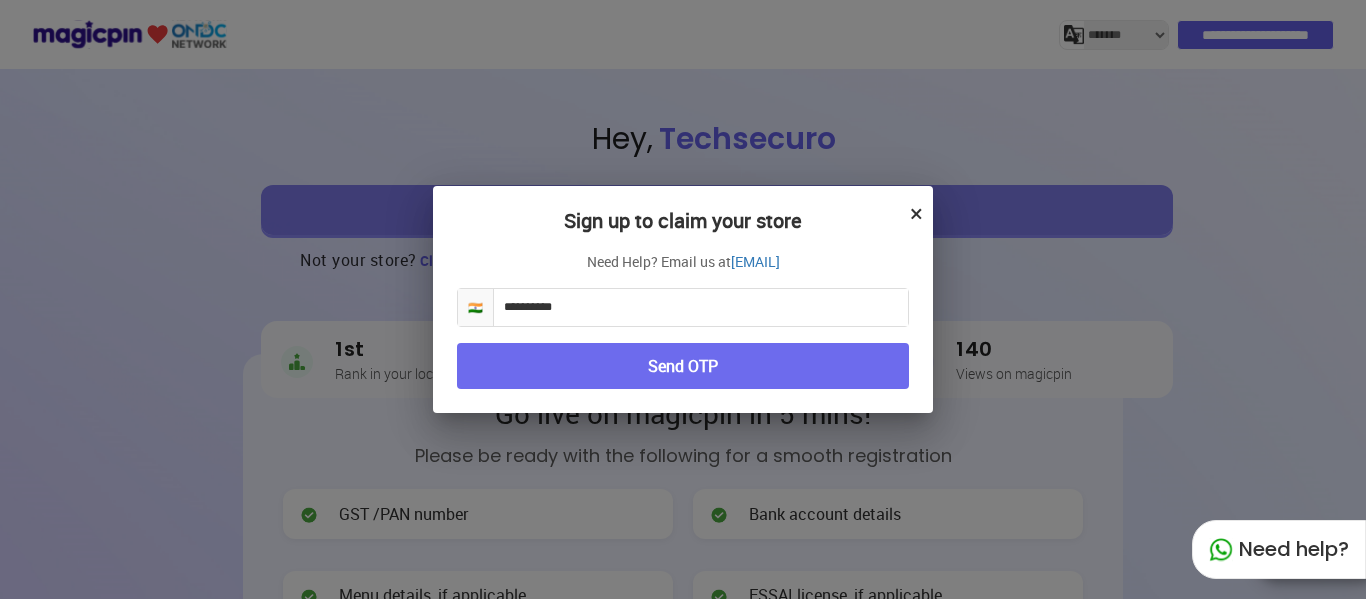 type on "**********" 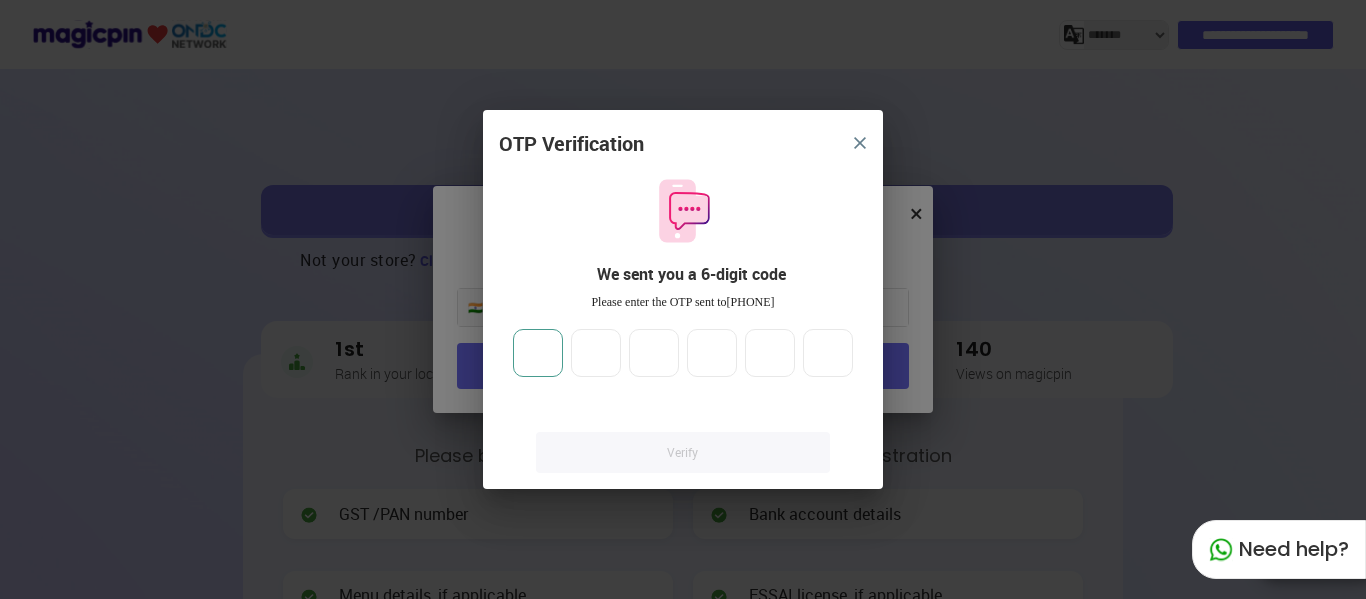 click at bounding box center (538, 353) 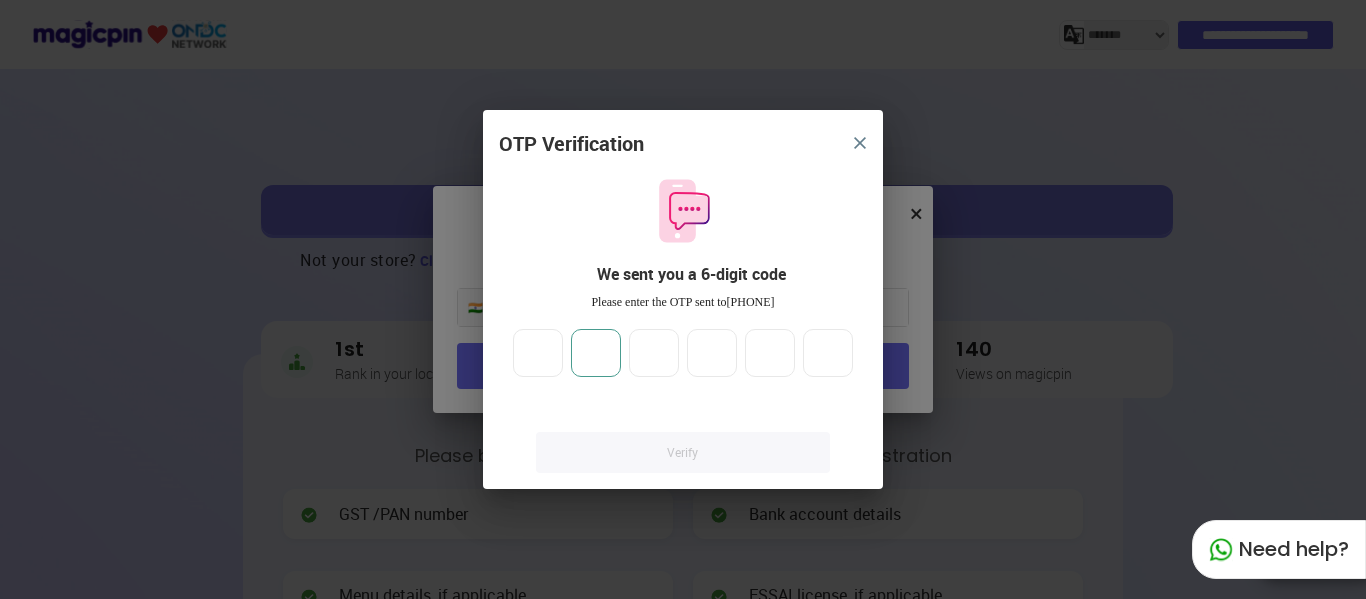 type on "*" 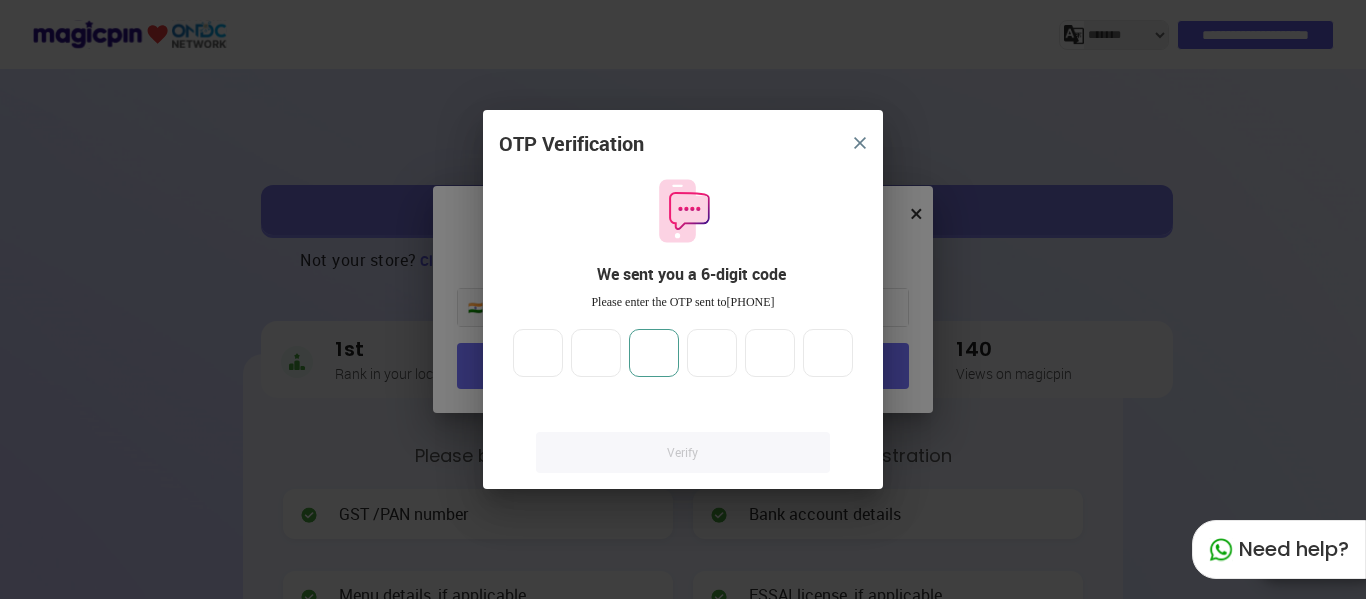 type on "*" 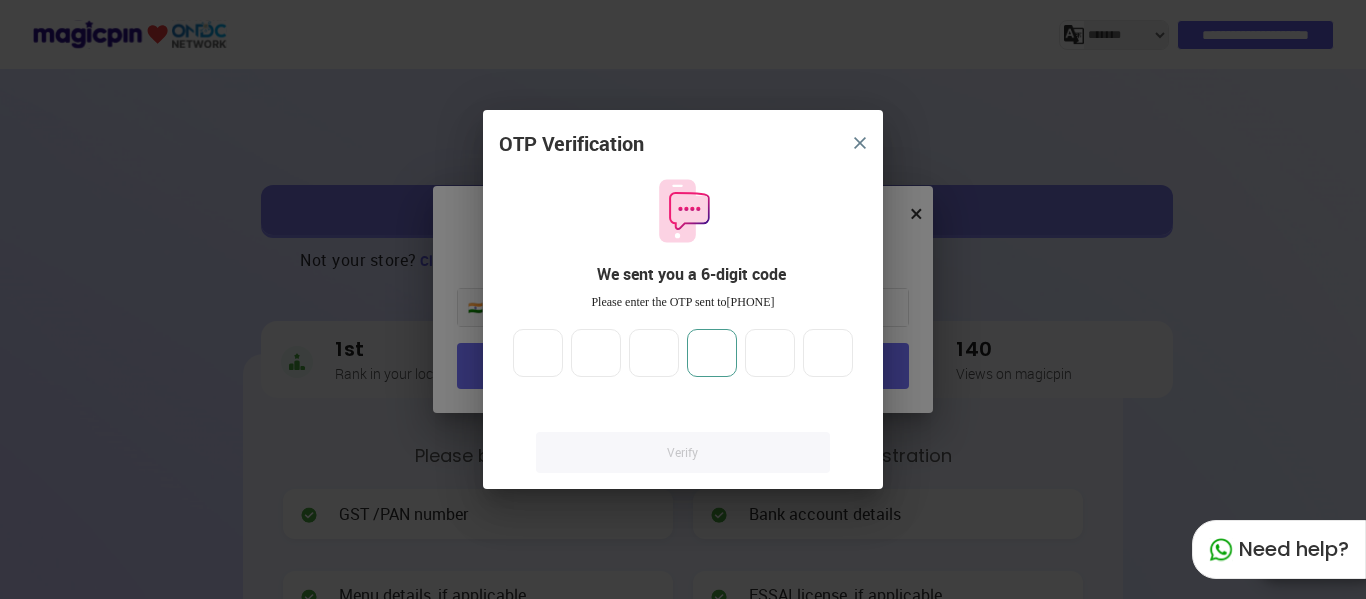 type on "*" 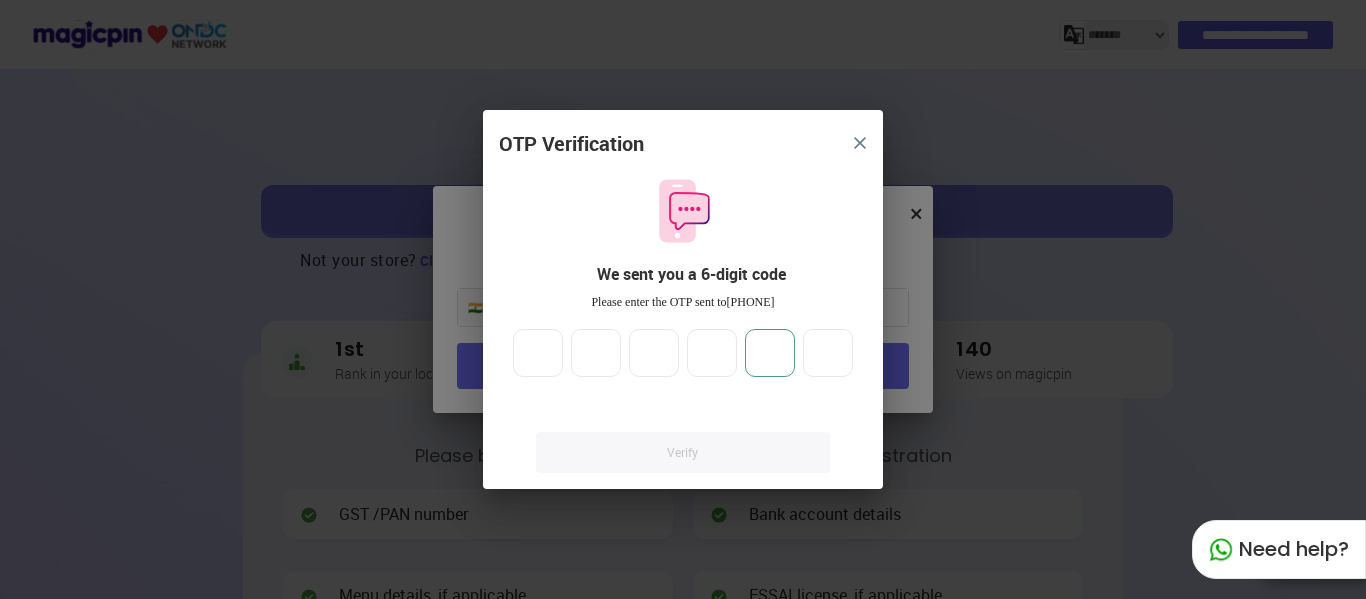type on "*" 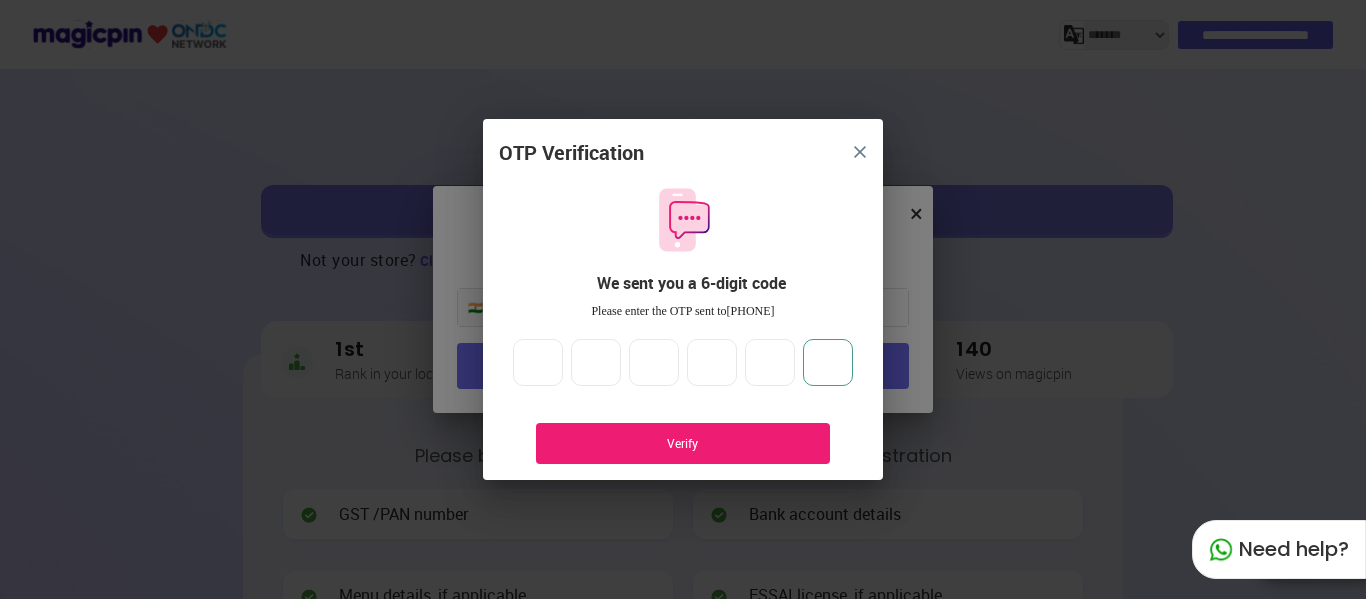 type on "*" 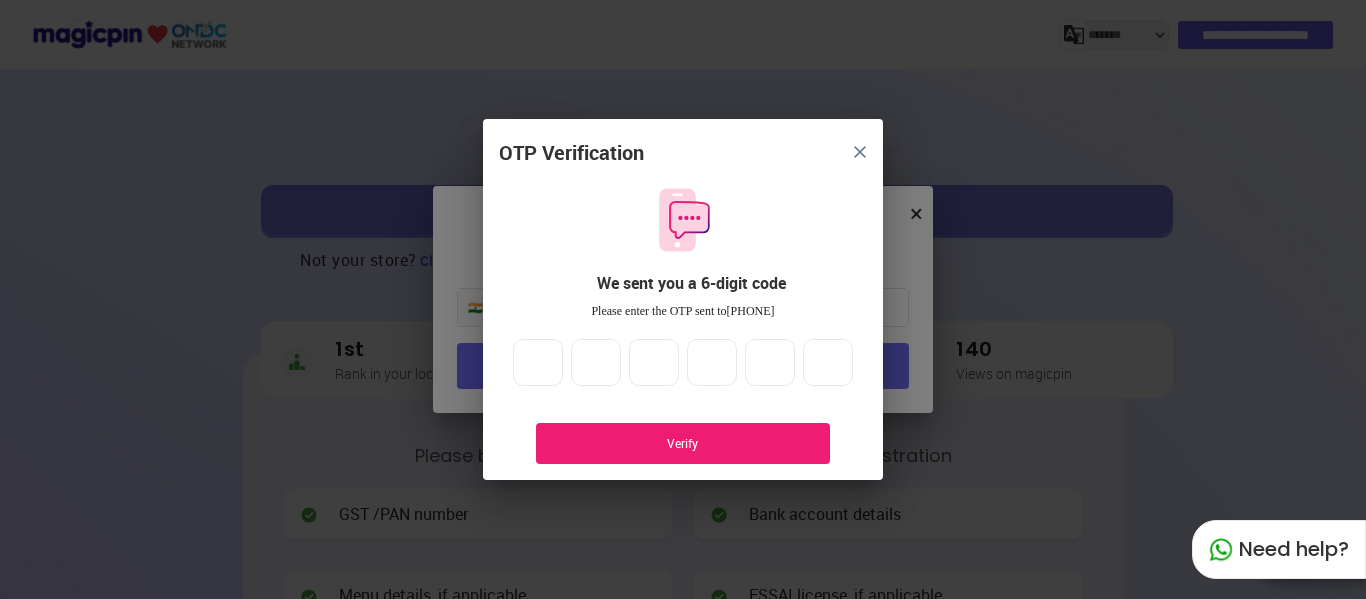 click on "Verify" at bounding box center (683, 443) 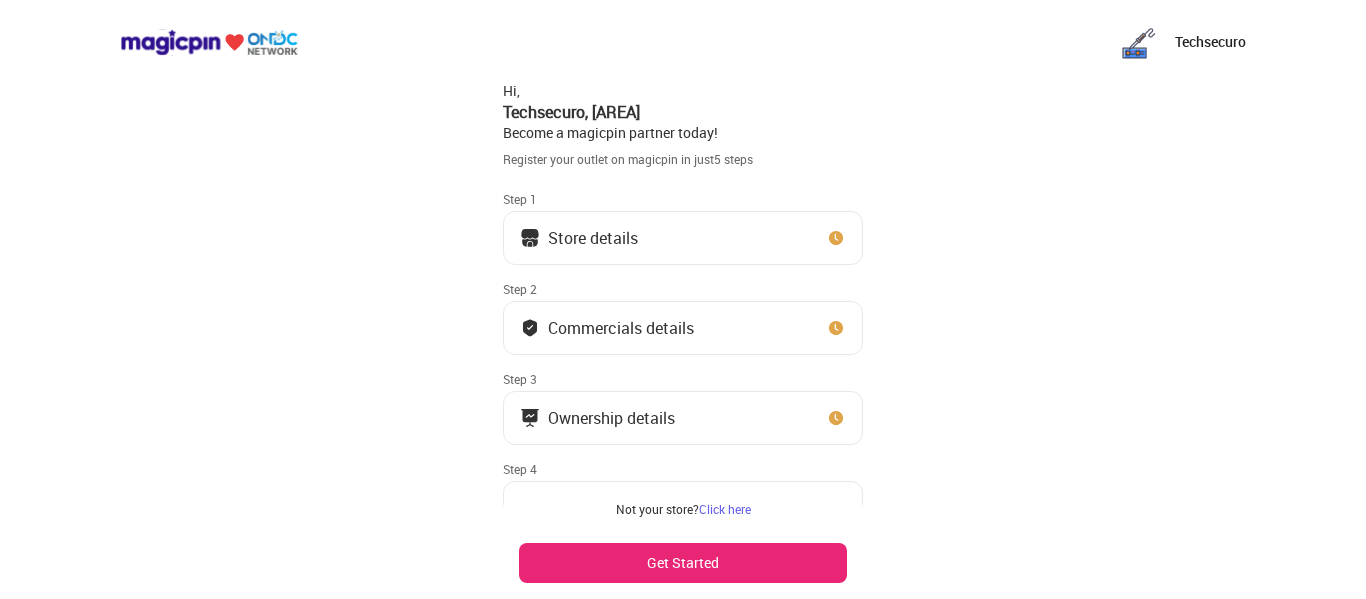 scroll, scrollTop: 116, scrollLeft: 0, axis: vertical 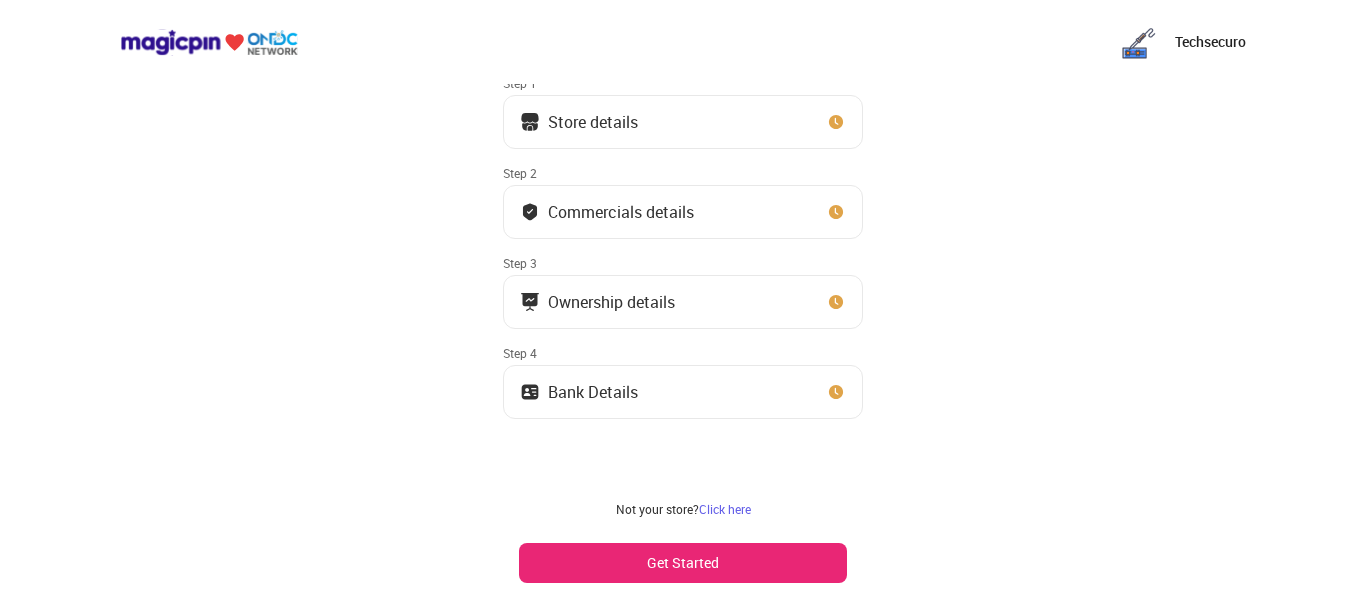 click on "Get Started" at bounding box center [683, 563] 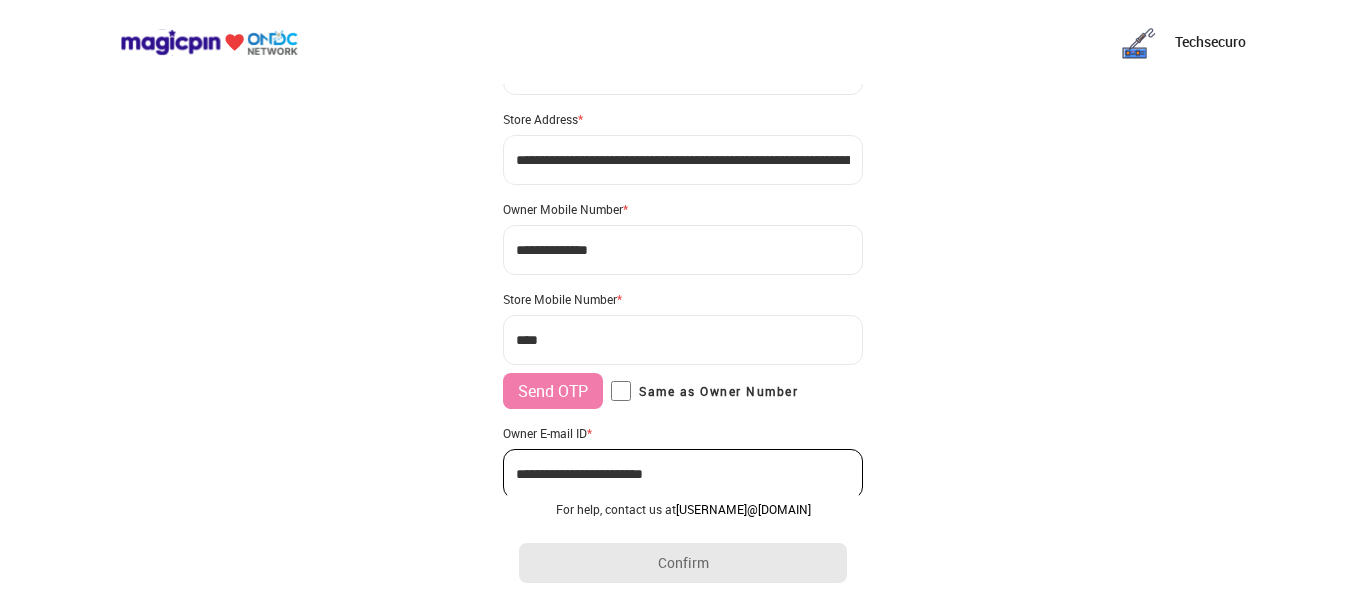 type on "**********" 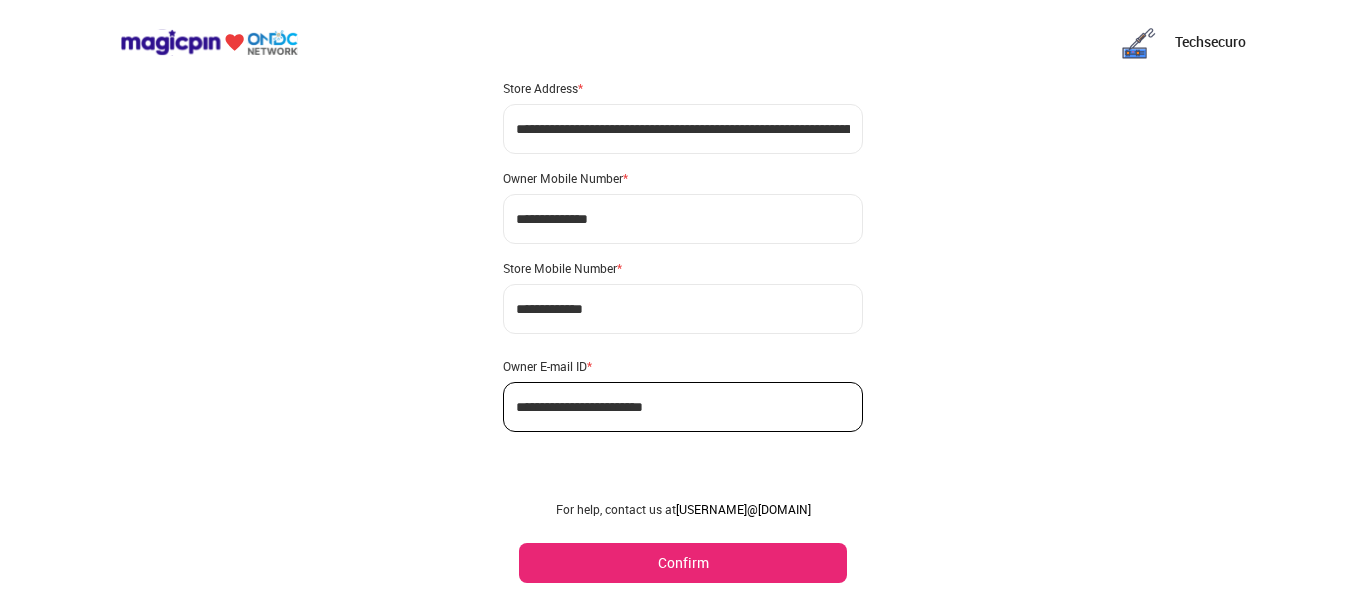 scroll, scrollTop: 160, scrollLeft: 0, axis: vertical 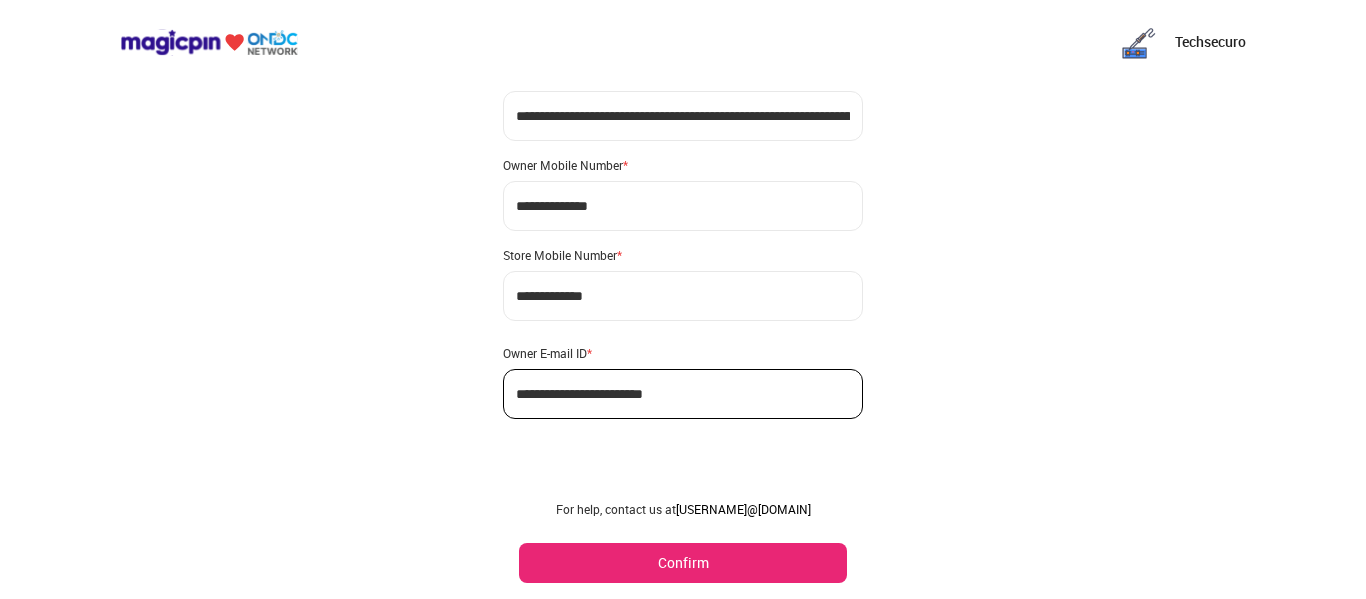 click on "Confirm" at bounding box center (683, 563) 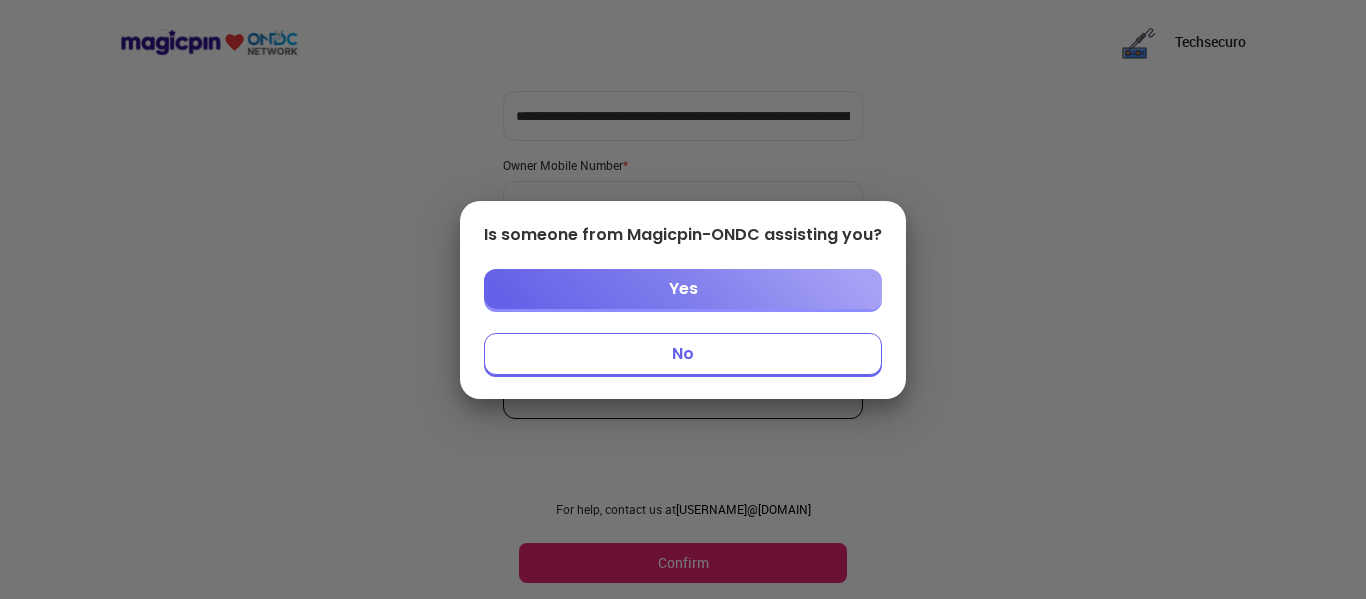 click on "No" at bounding box center (683, 354) 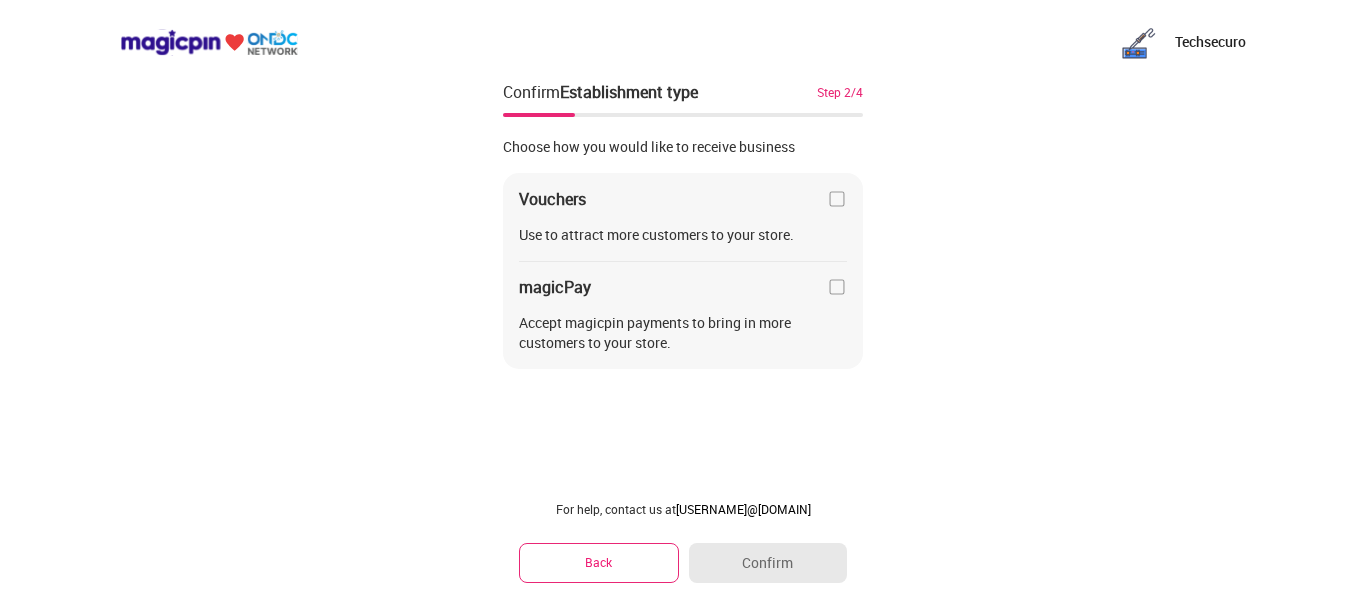 scroll, scrollTop: 0, scrollLeft: 0, axis: both 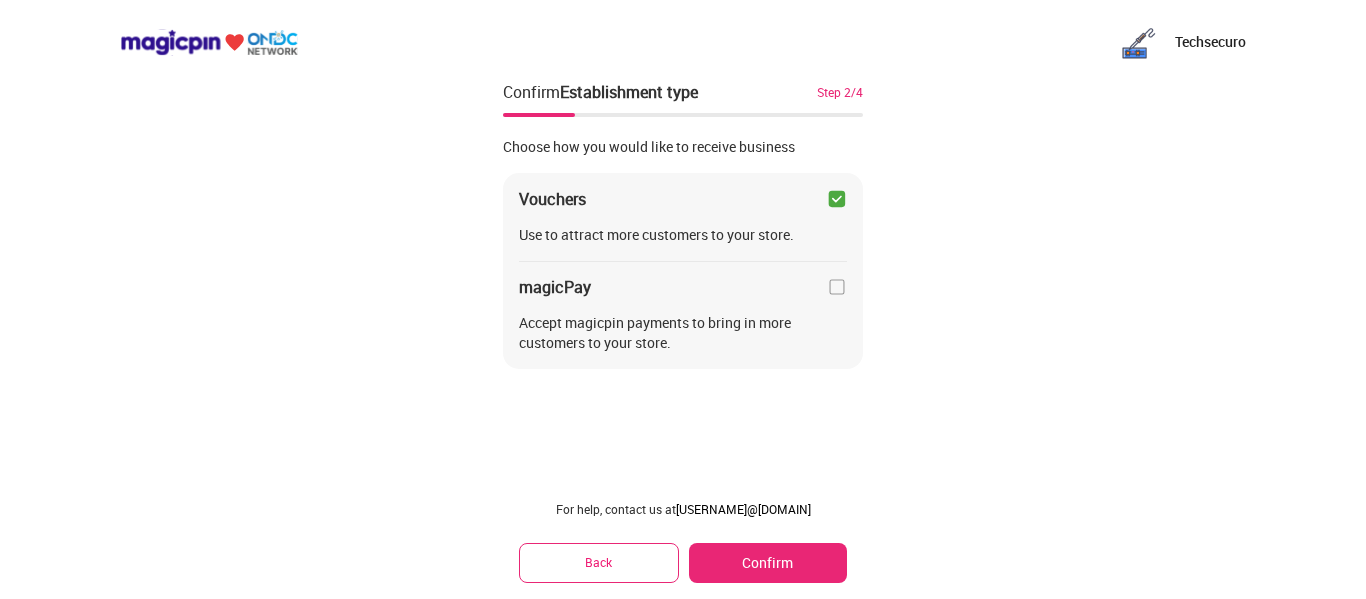 click at bounding box center (837, 287) 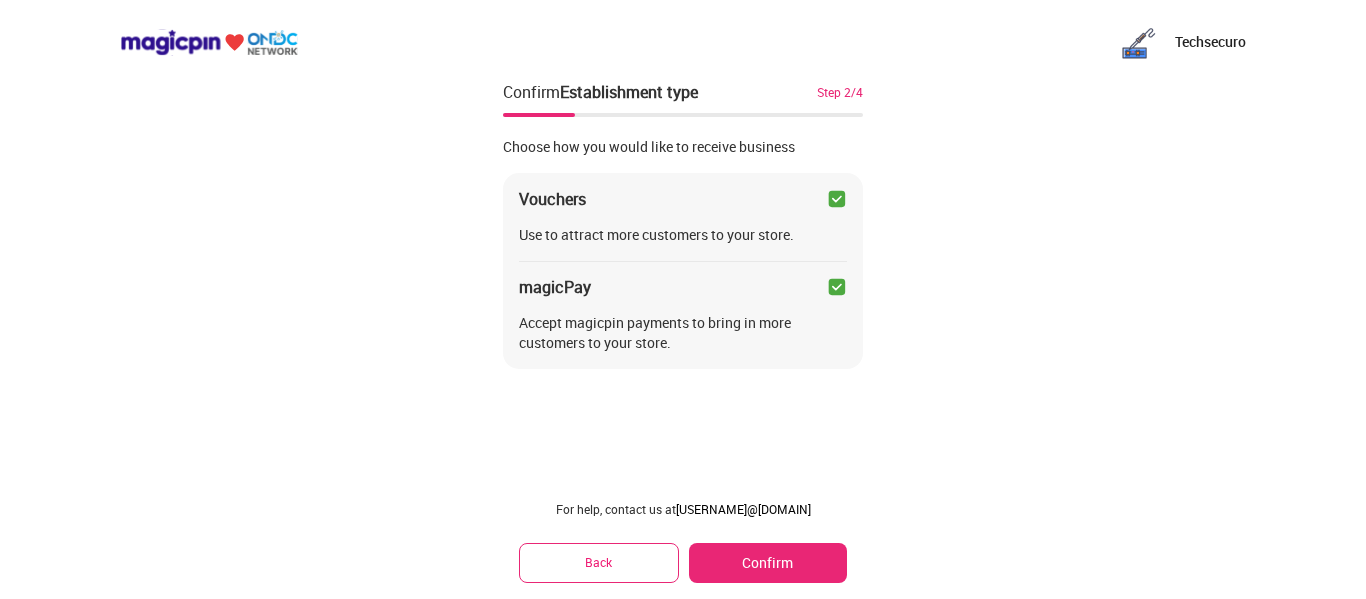 click at bounding box center [837, 199] 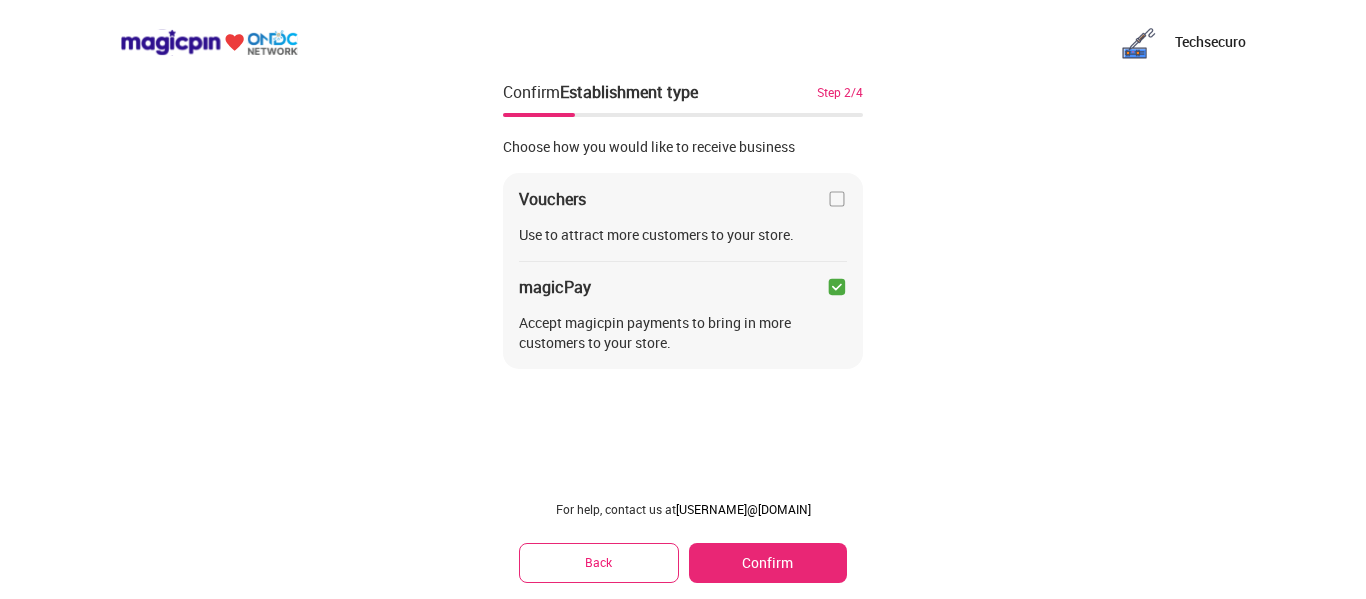 click on "Confirm" at bounding box center [768, 563] 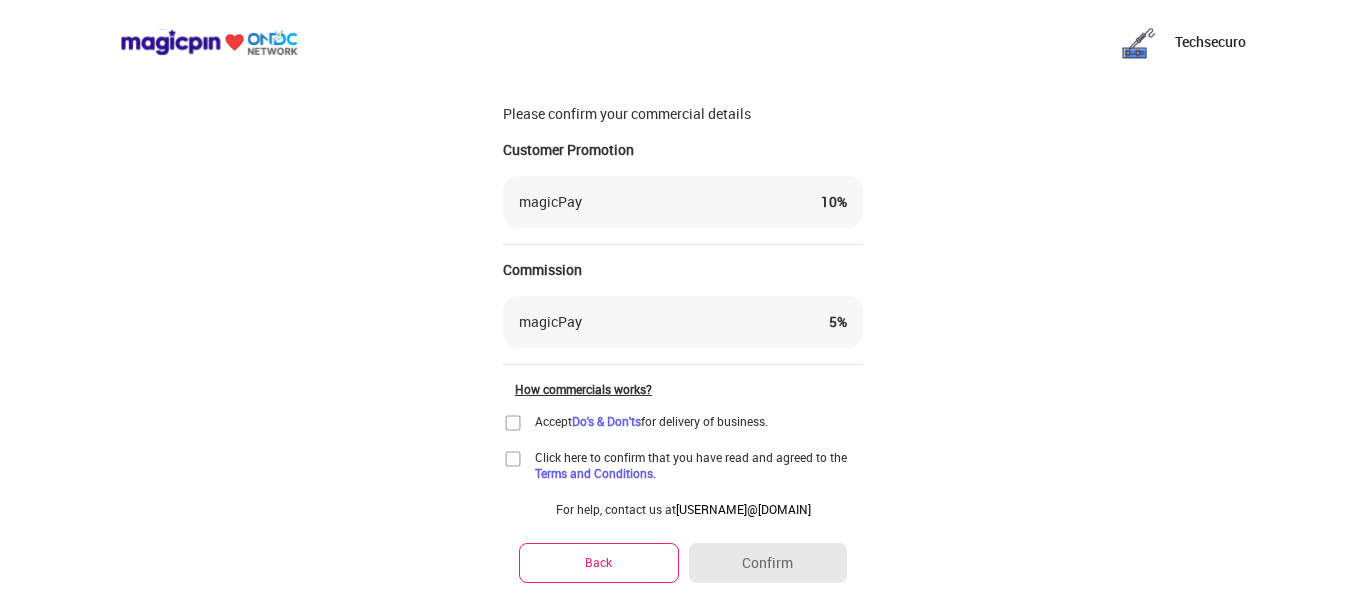 scroll, scrollTop: 0, scrollLeft: 0, axis: both 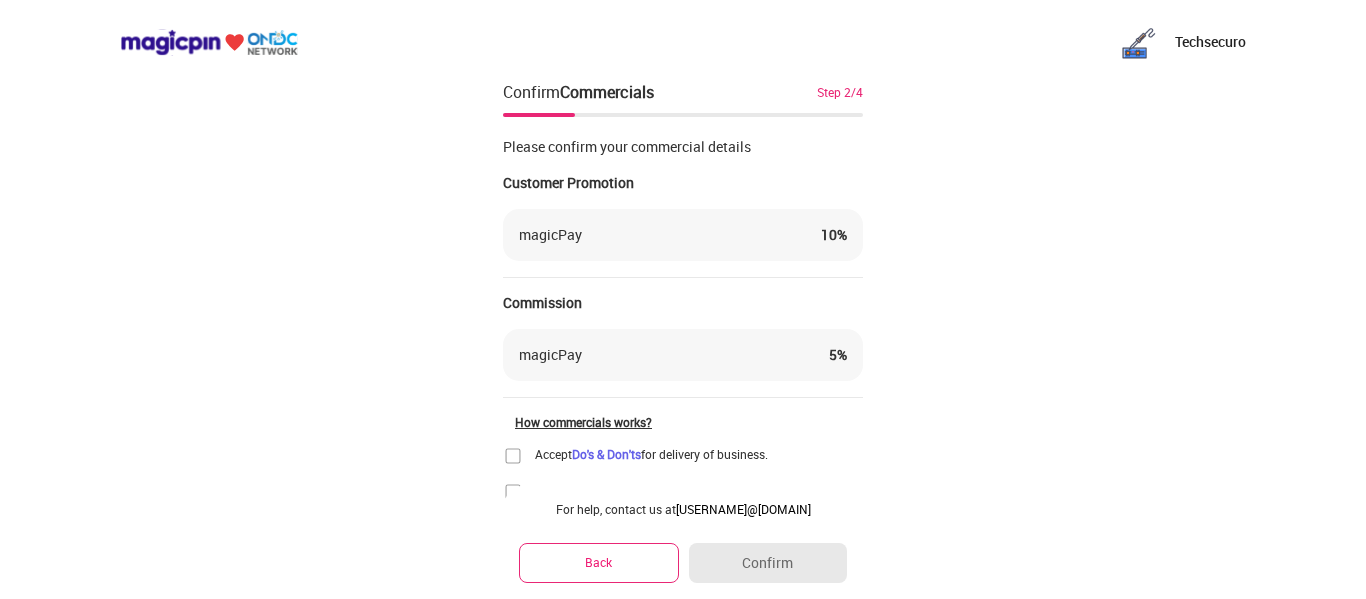 click on "10 %" at bounding box center [834, 235] 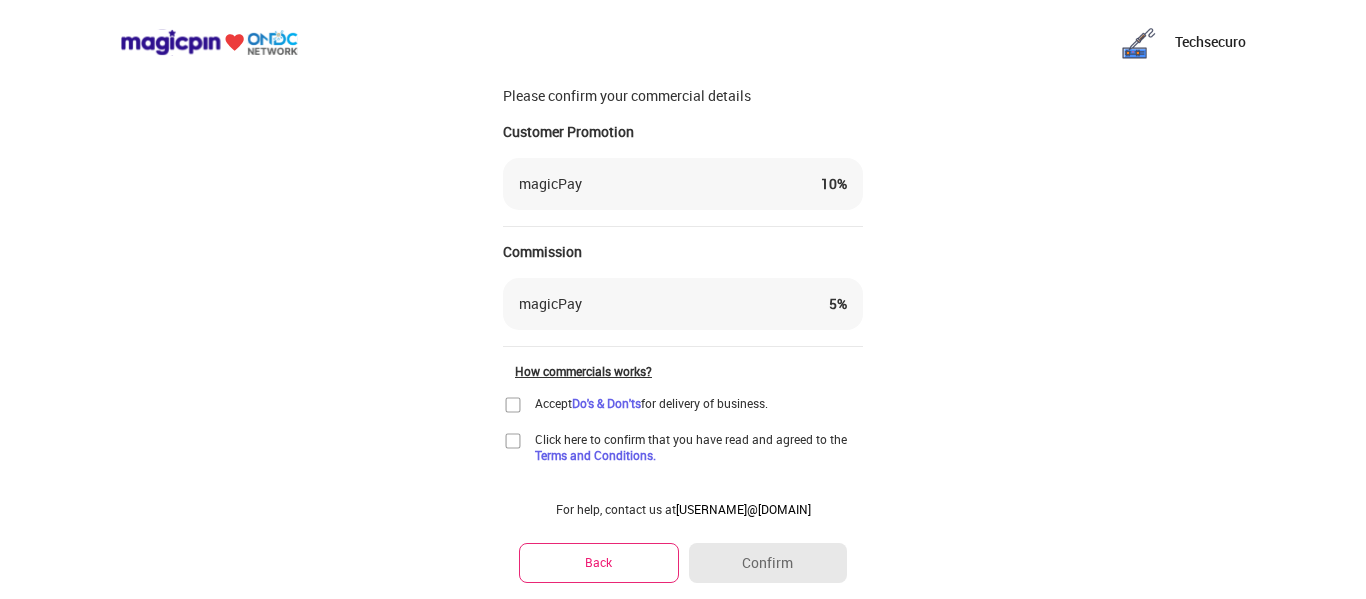 scroll, scrollTop: 95, scrollLeft: 0, axis: vertical 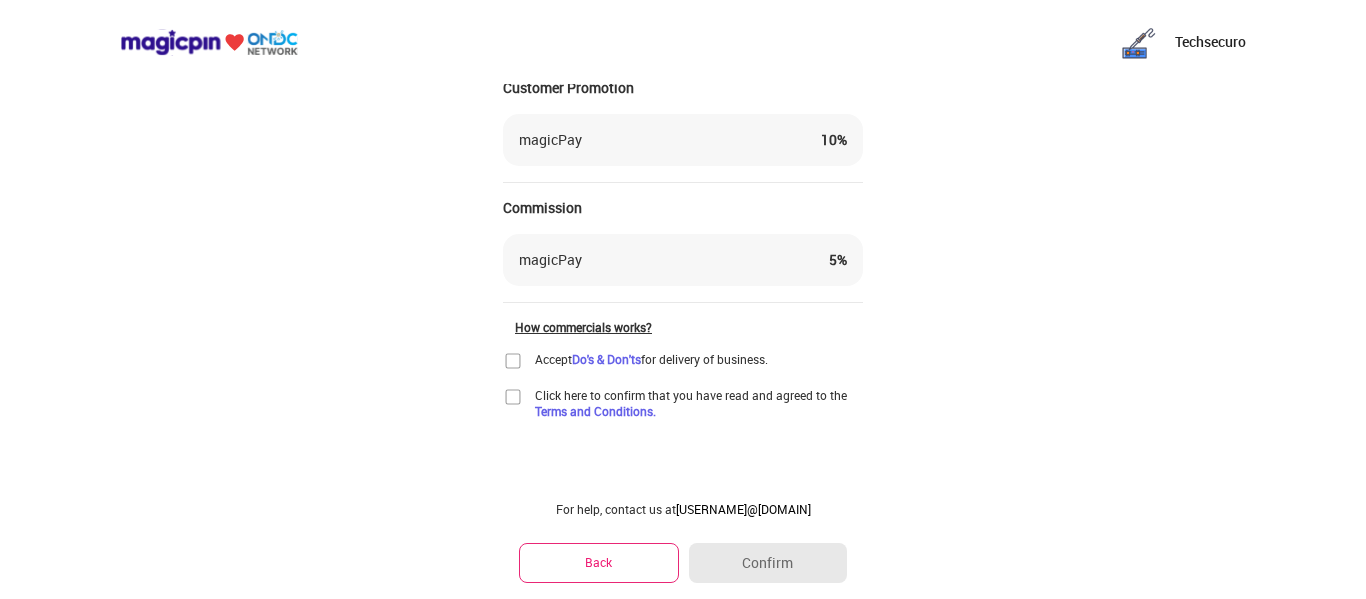 click at bounding box center (513, 361) 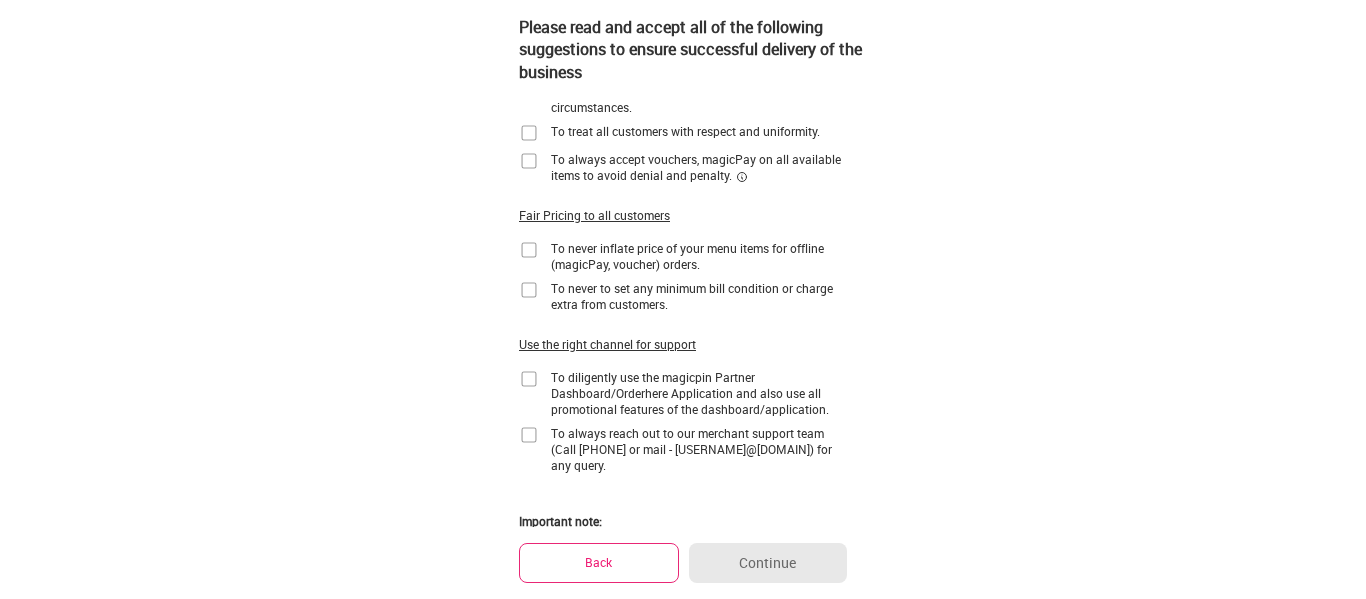 scroll, scrollTop: 0, scrollLeft: 0, axis: both 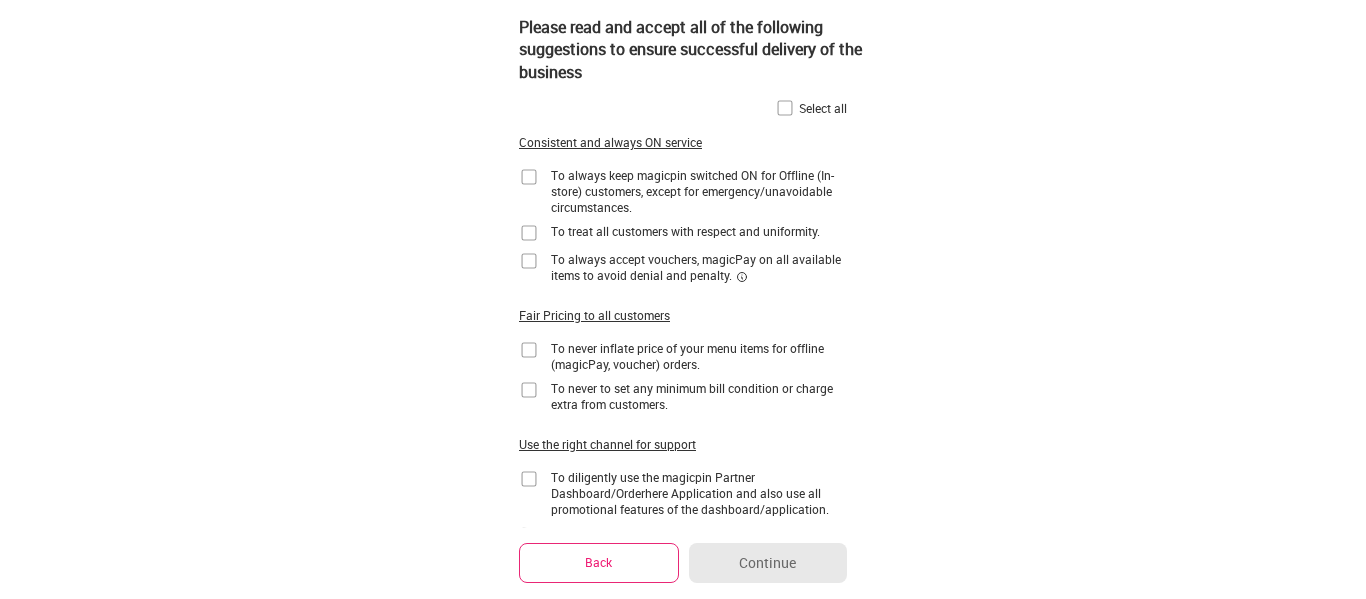click at bounding box center [785, 108] 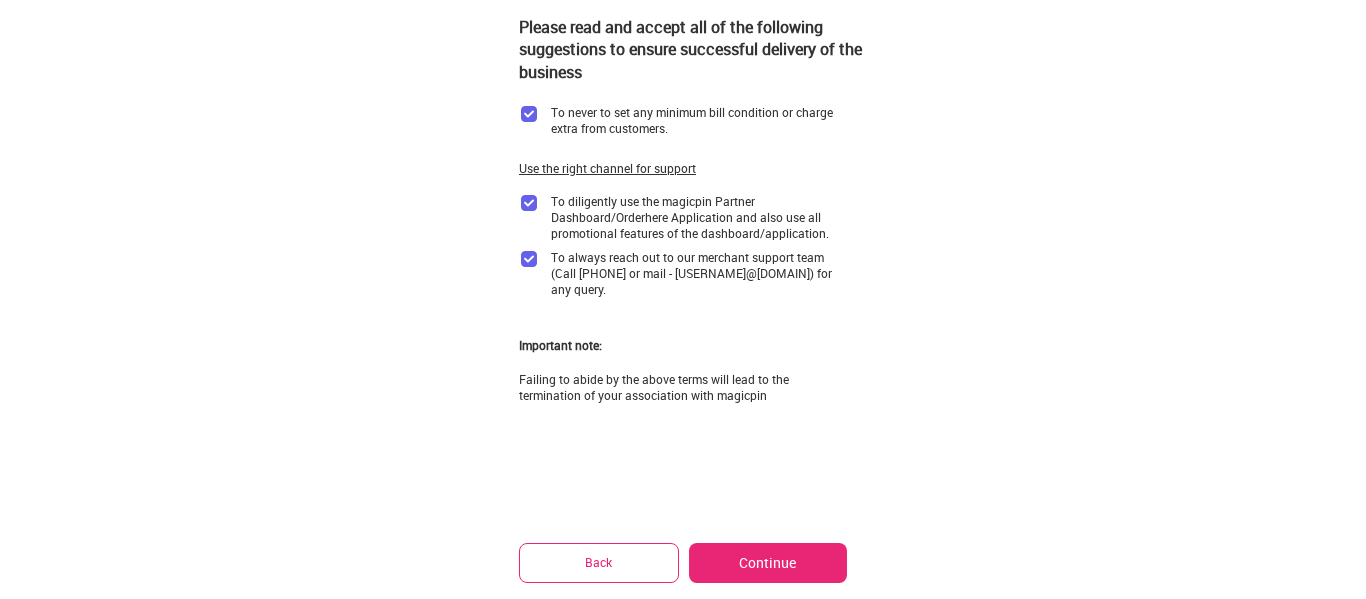 scroll, scrollTop: 294, scrollLeft: 0, axis: vertical 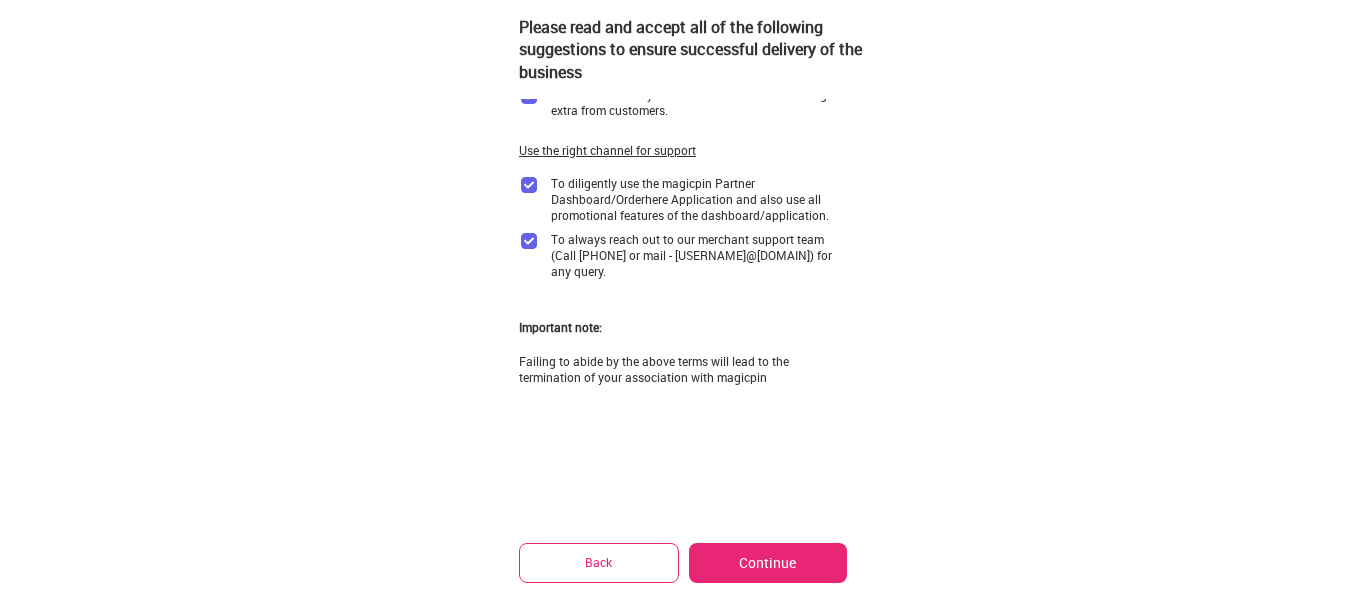 click on "Continue" at bounding box center (768, 563) 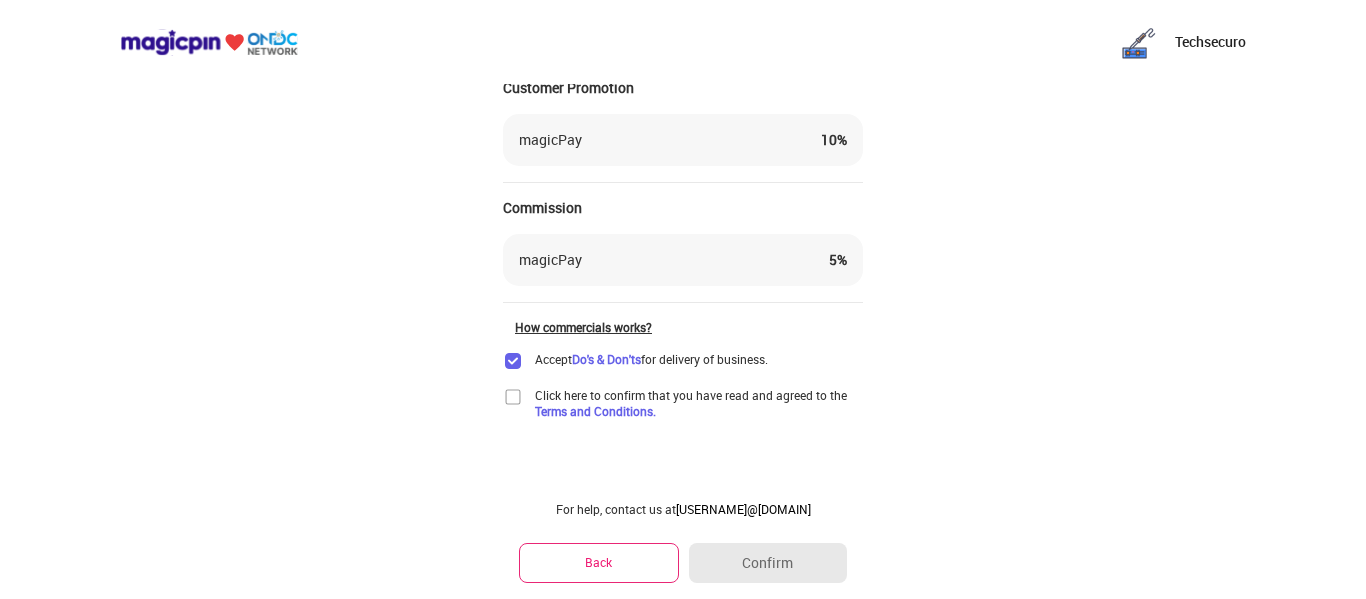 click at bounding box center [513, 397] 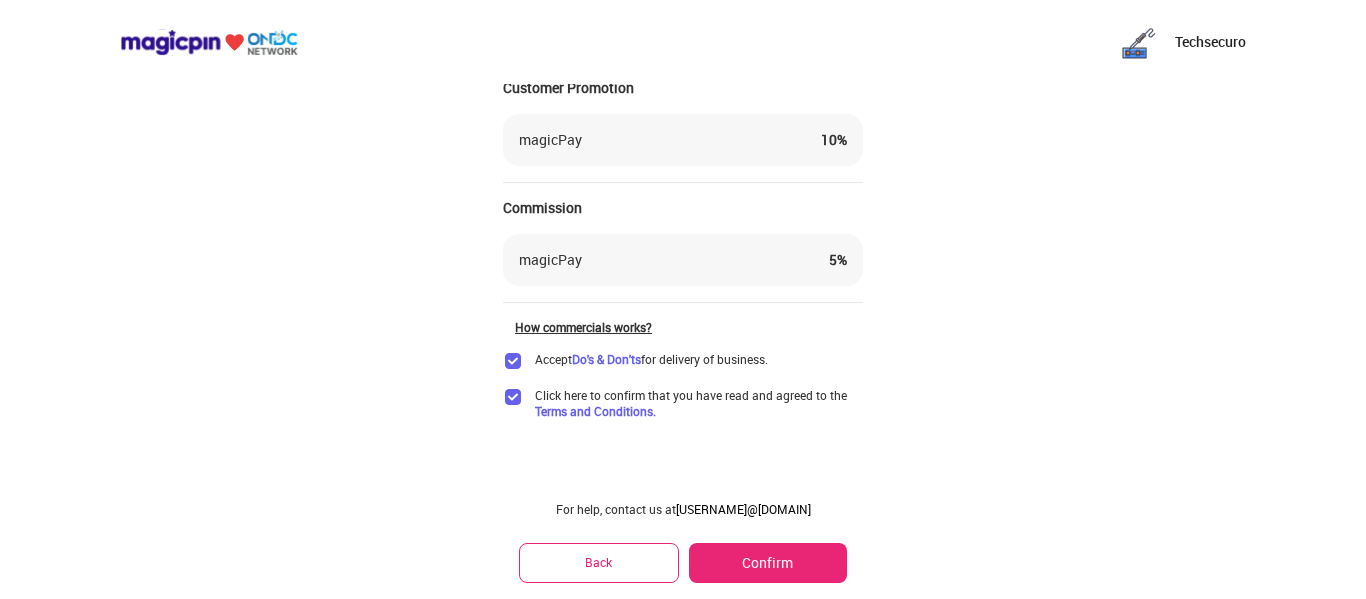 click on "Confirm" at bounding box center (768, 563) 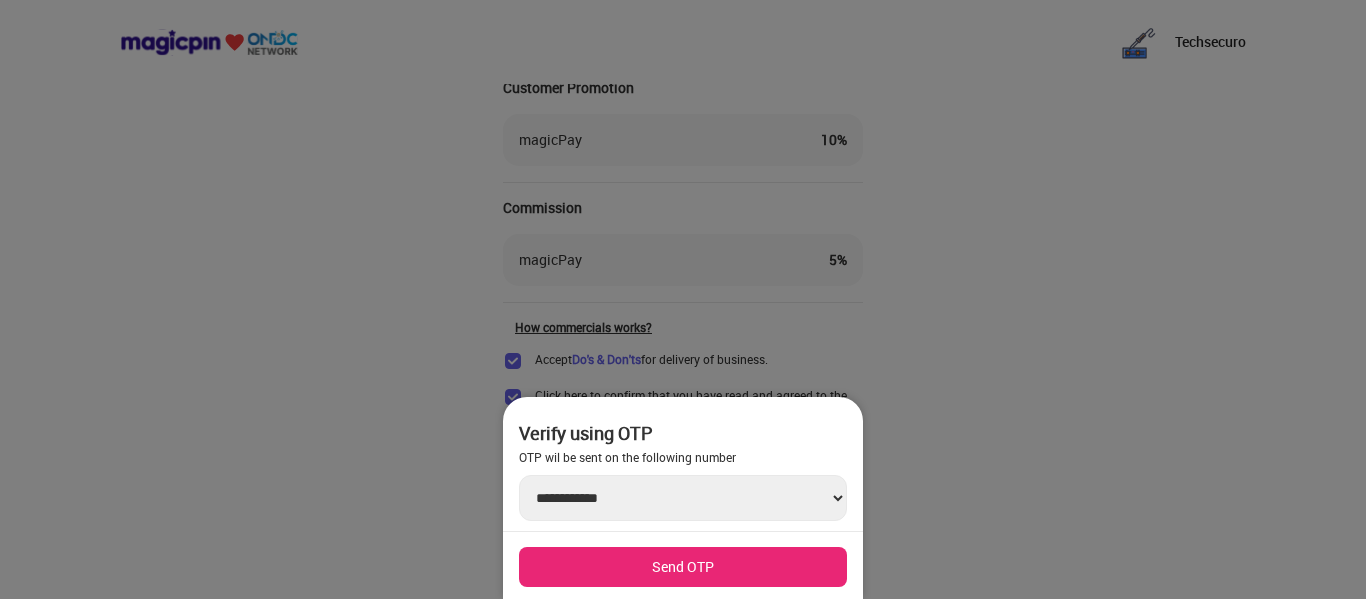 click on "Send OTP" at bounding box center (683, 567) 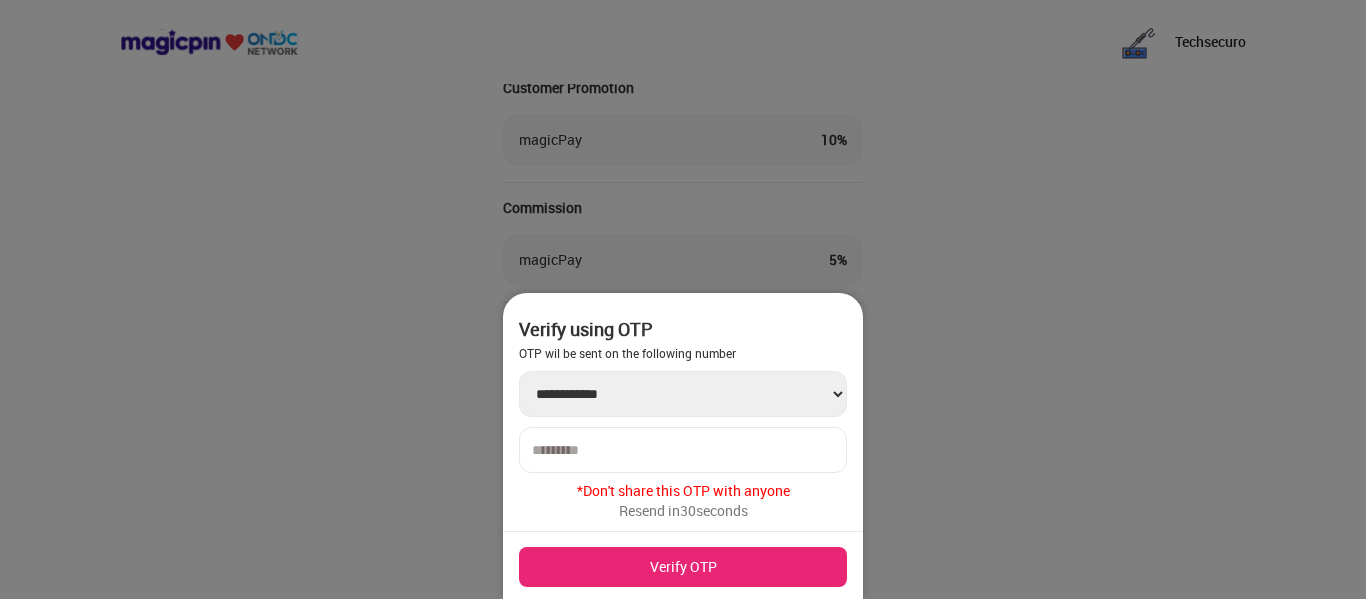 click at bounding box center (683, 450) 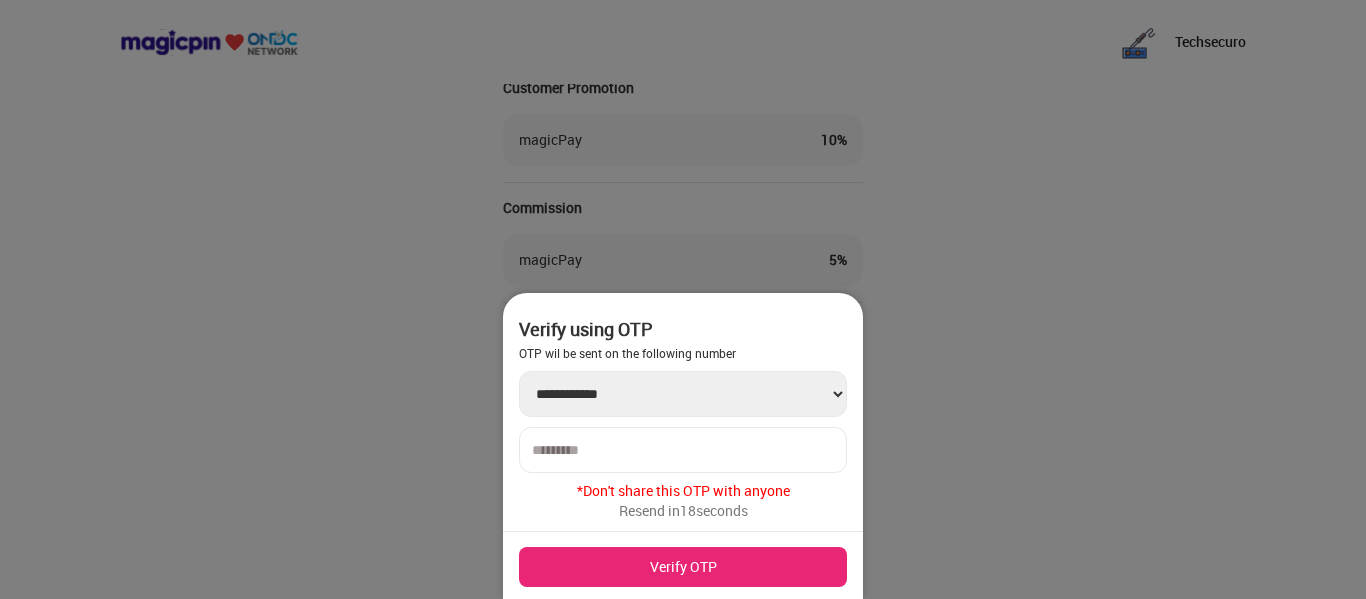 type on "******" 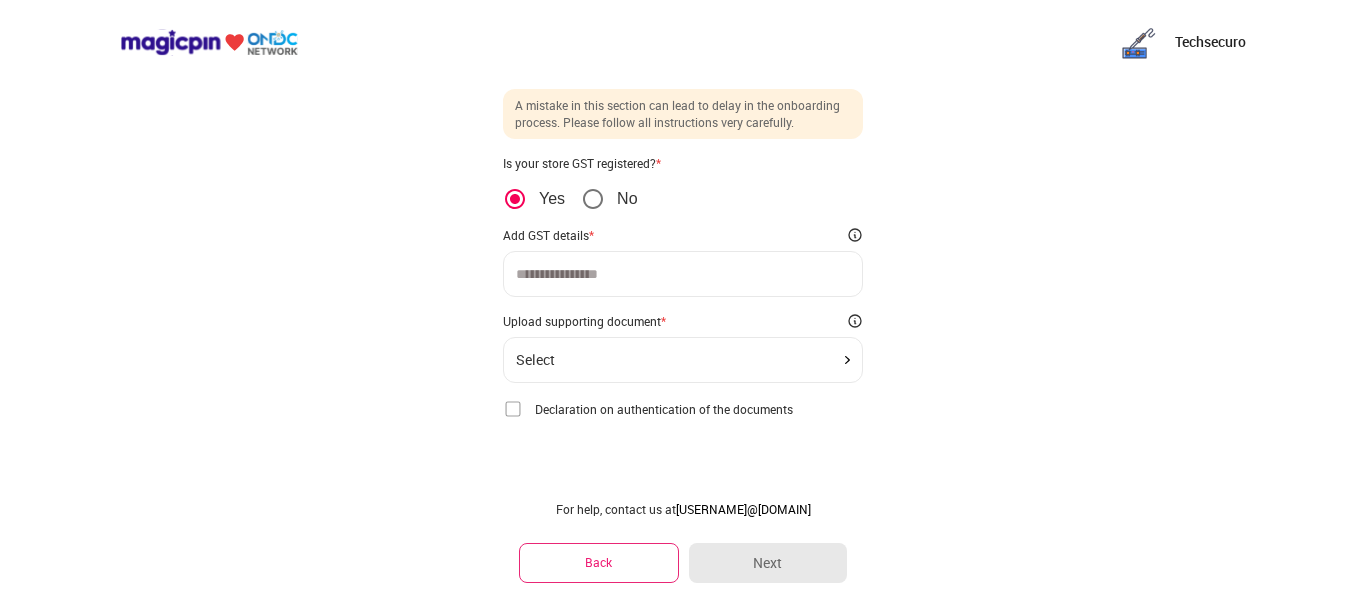 scroll, scrollTop: 48, scrollLeft: 0, axis: vertical 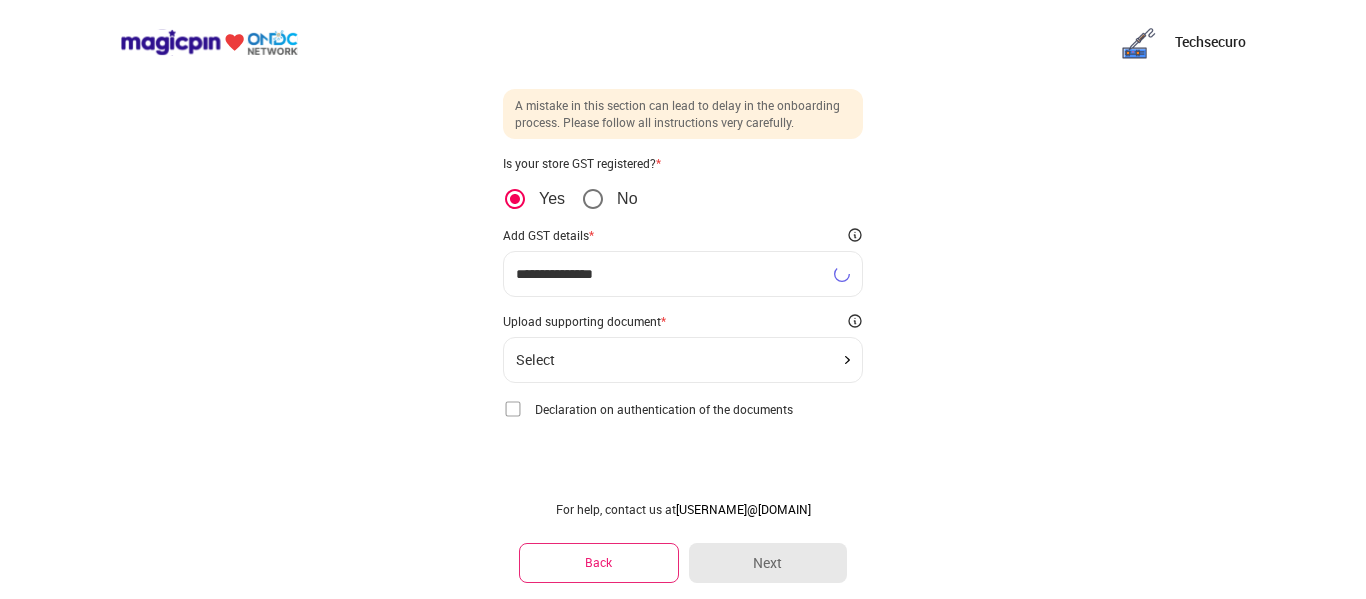 type on "**********" 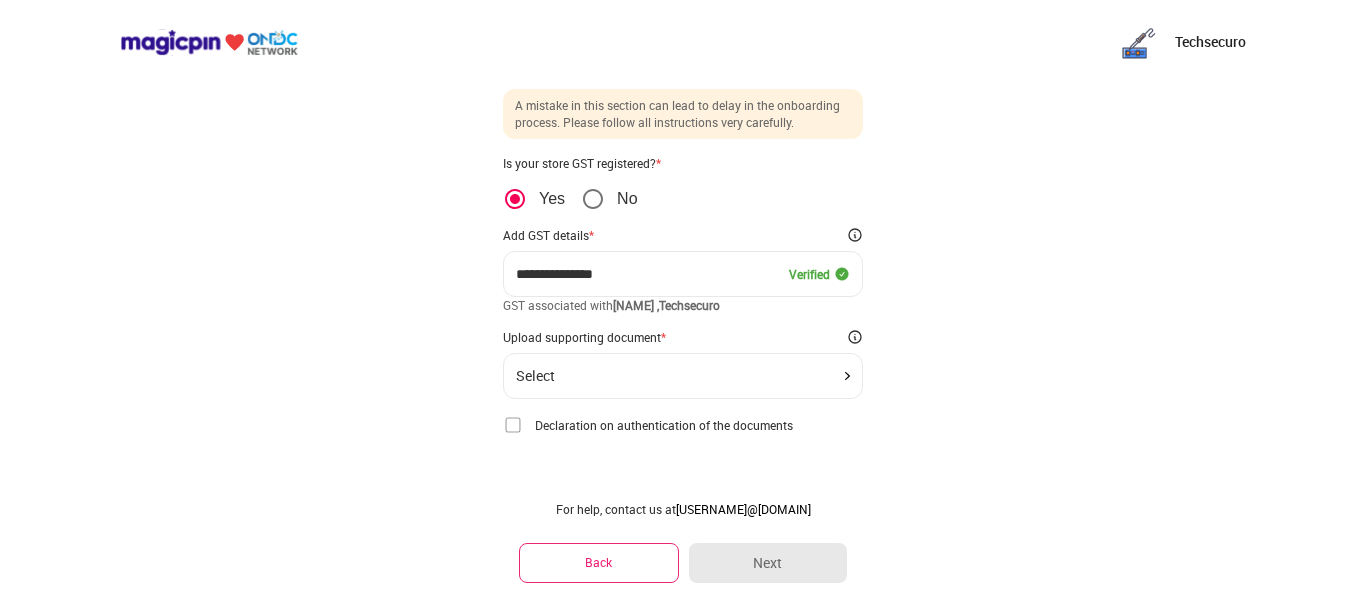 click on "Select" 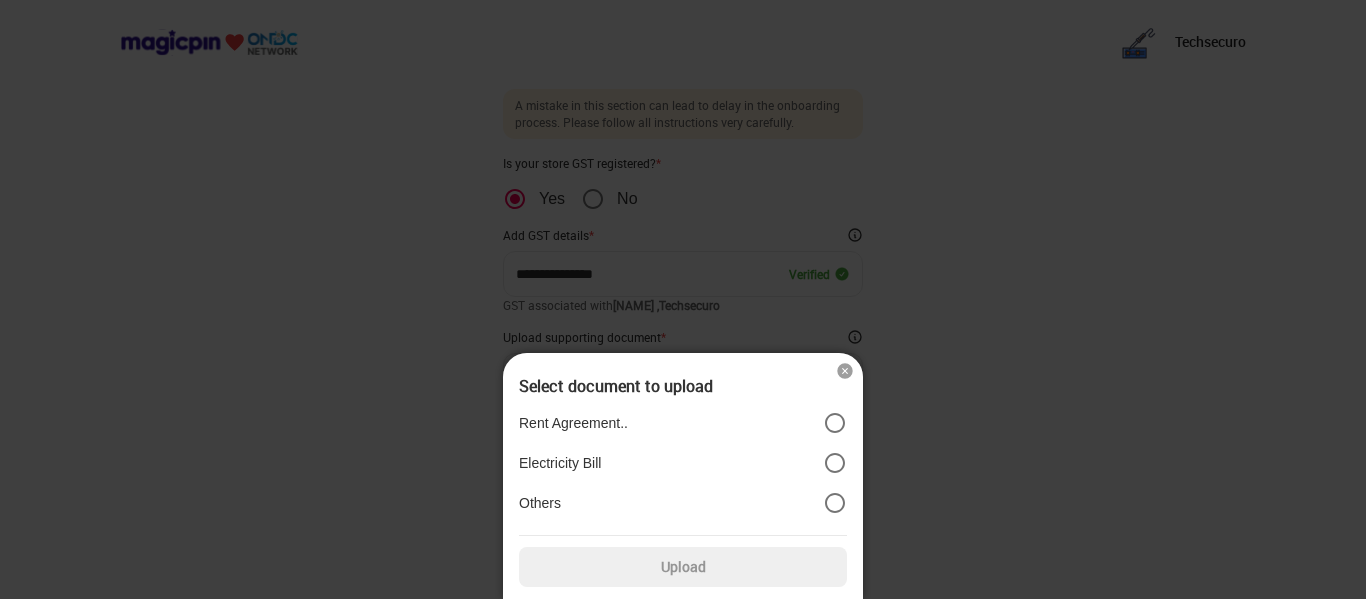 scroll, scrollTop: 64, scrollLeft: 0, axis: vertical 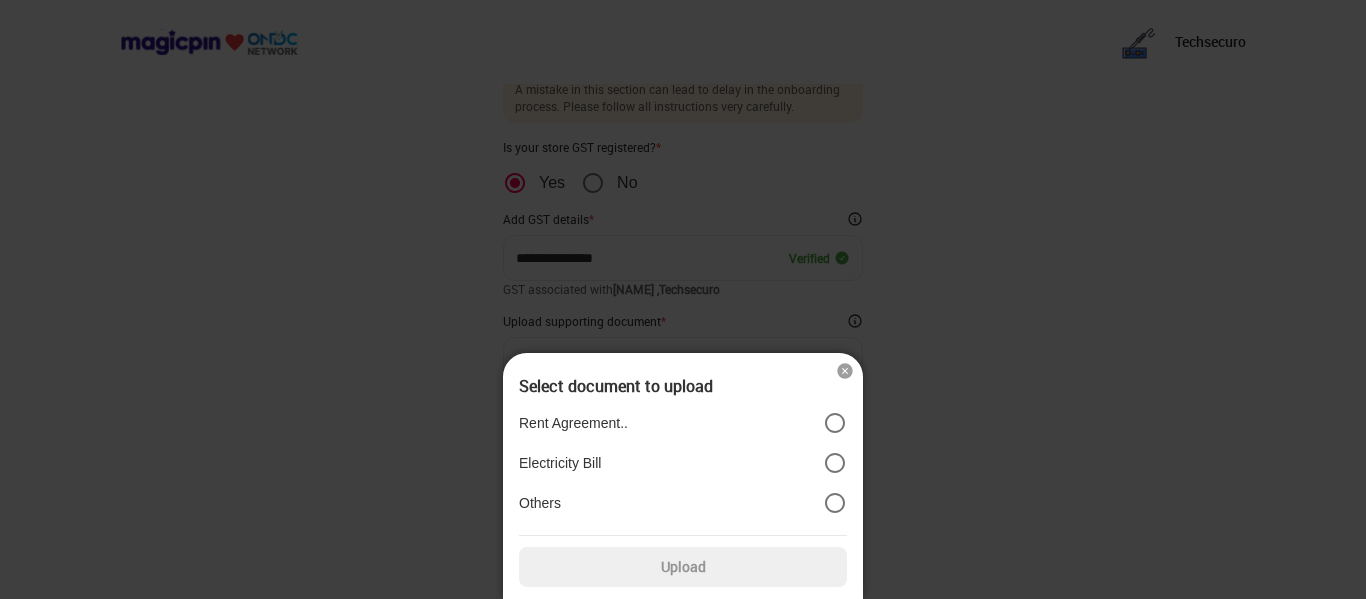 click at bounding box center [683, 299] 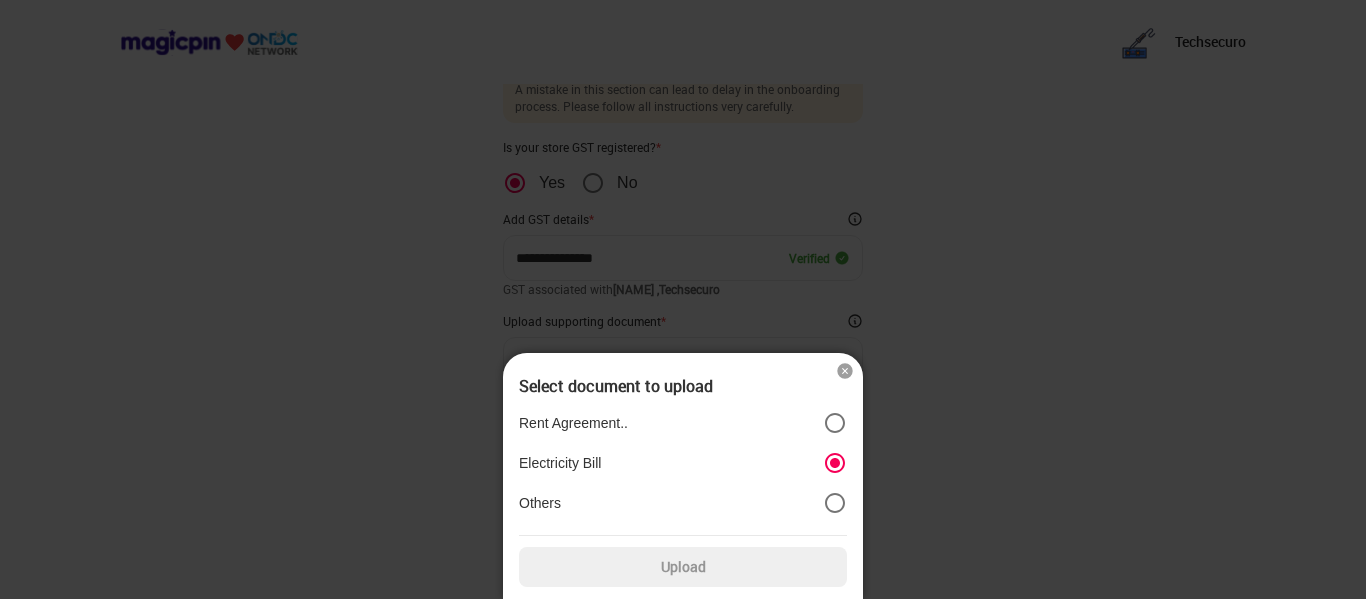 click on "Rent Agreement.." at bounding box center [683, 423] 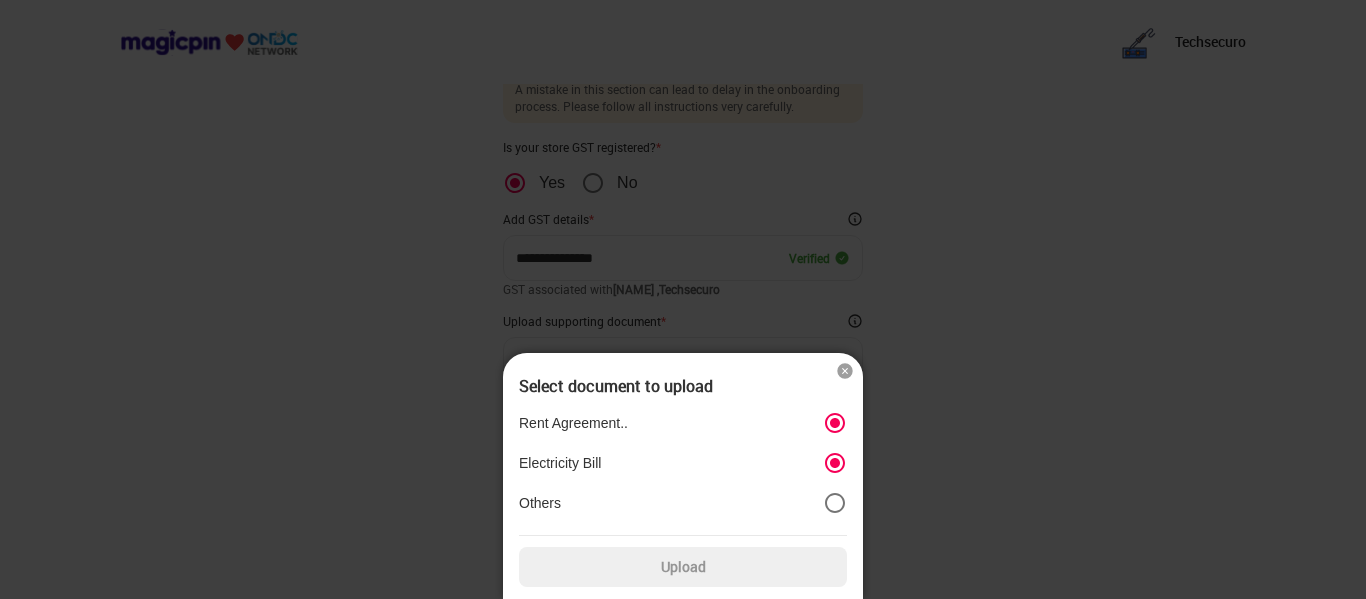 click on "Others" at bounding box center [683, 503] 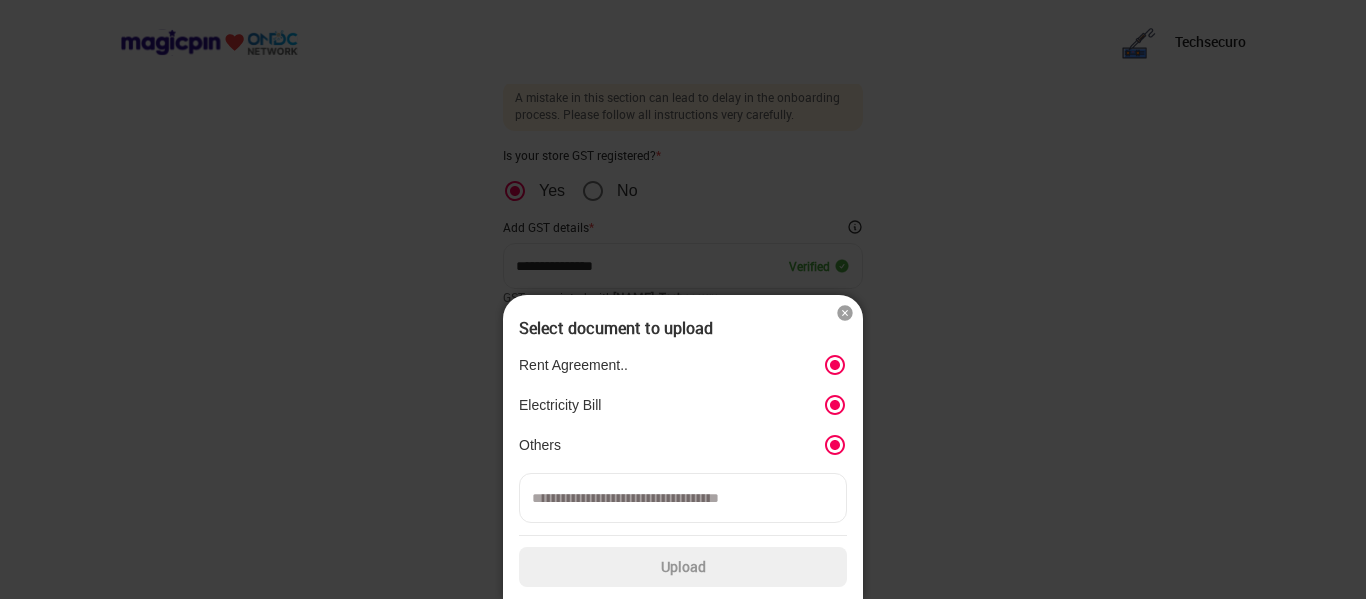 click at bounding box center [845, 313] 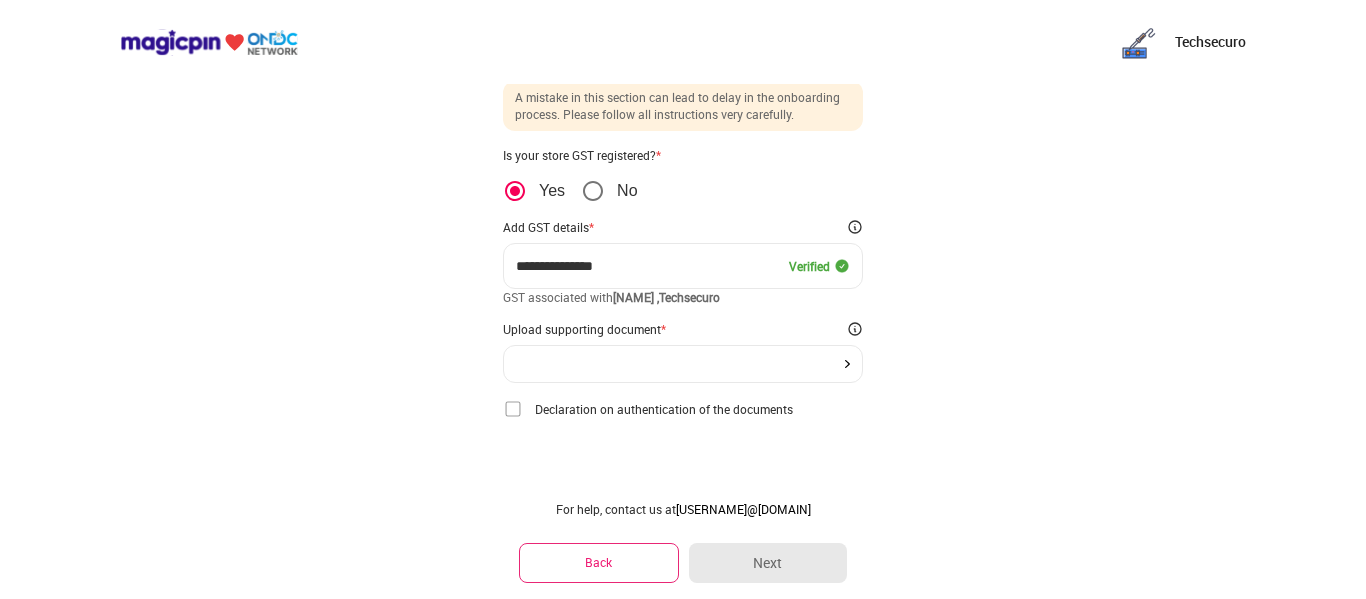 click at bounding box center [513, 409] 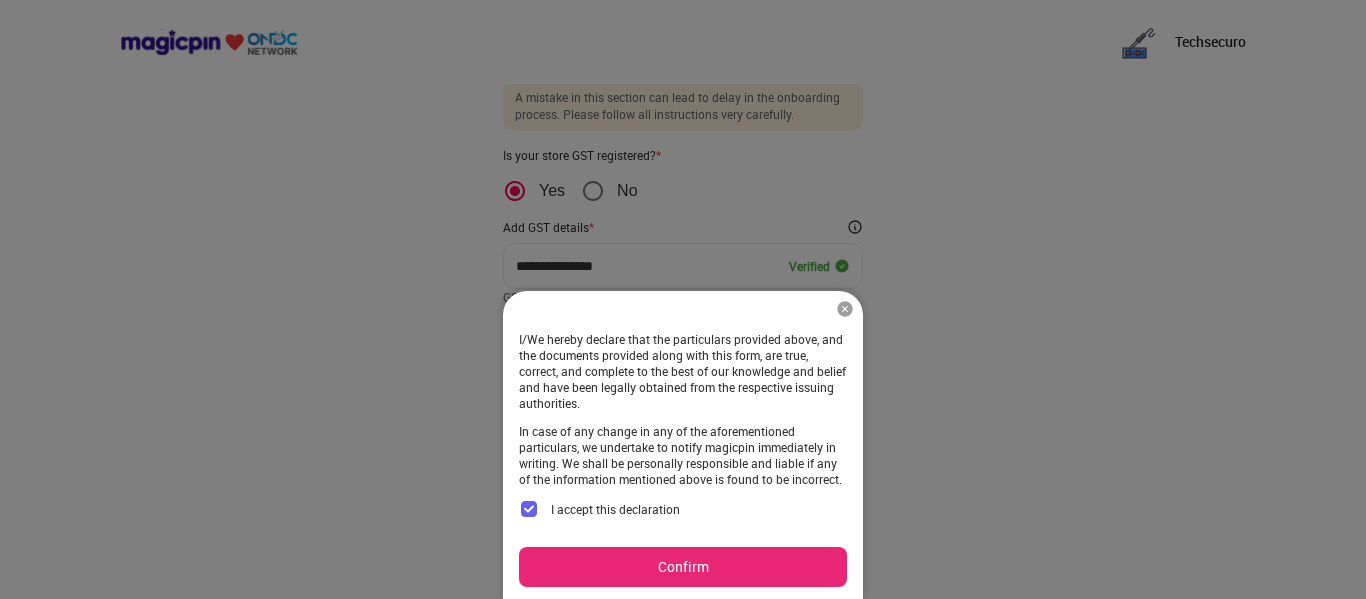 click at bounding box center [845, 309] 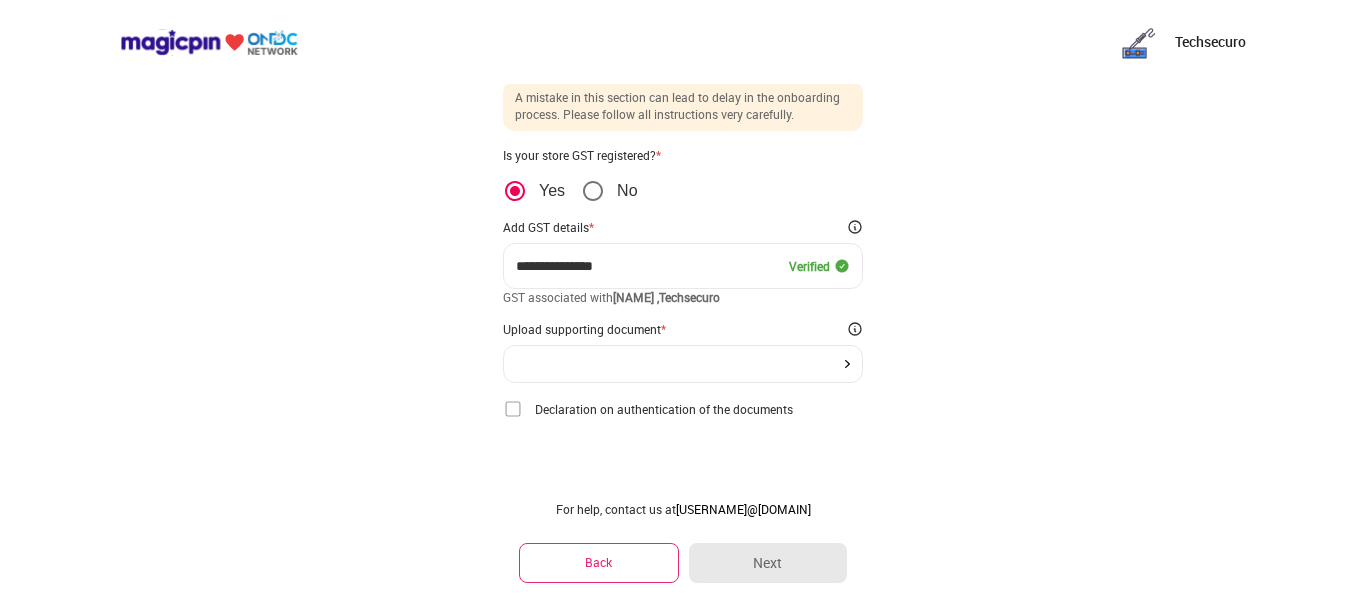 click at bounding box center (513, 409) 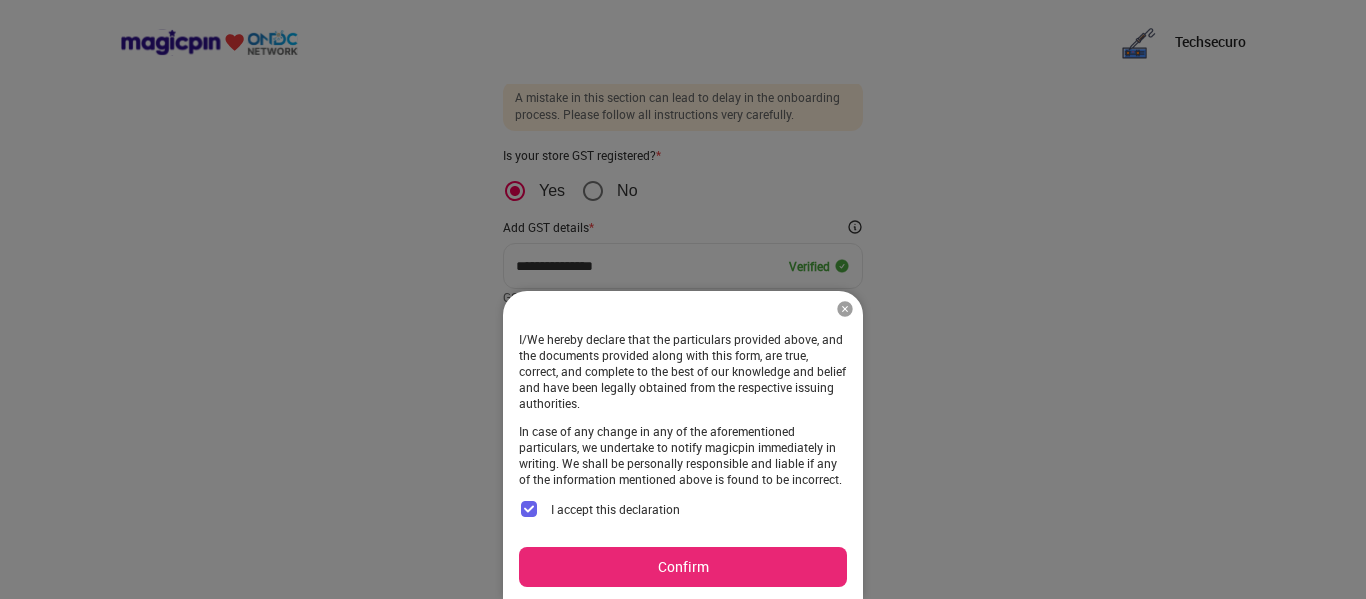 click at bounding box center (845, 309) 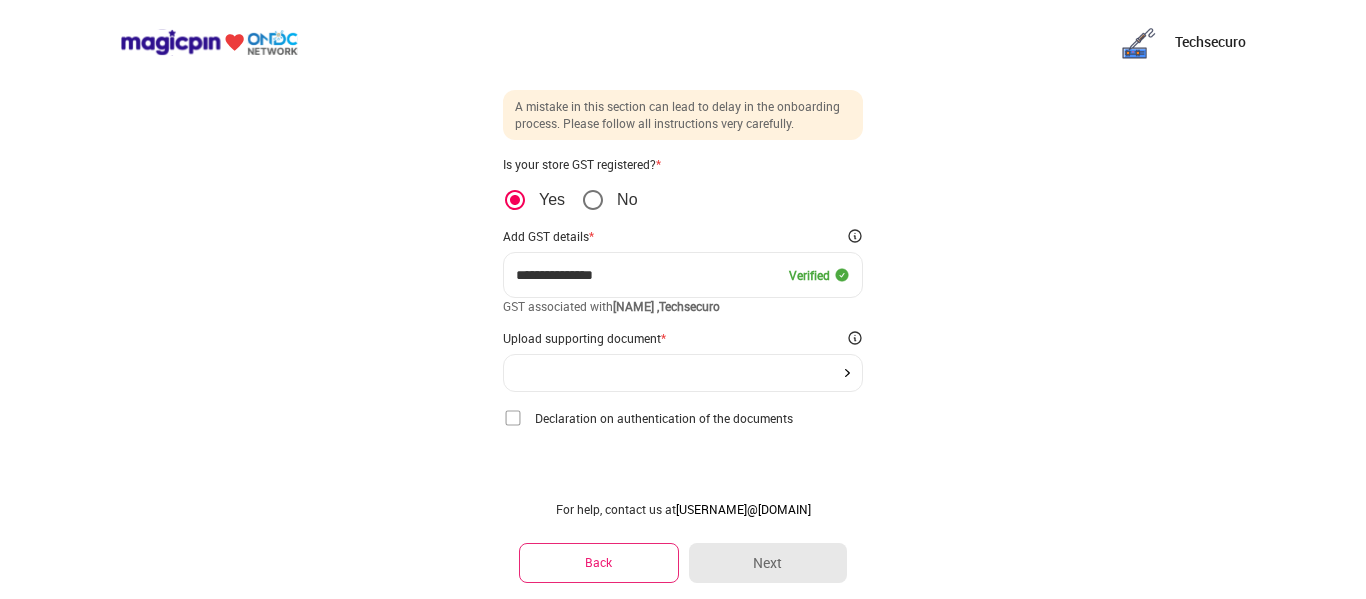 scroll, scrollTop: 56, scrollLeft: 0, axis: vertical 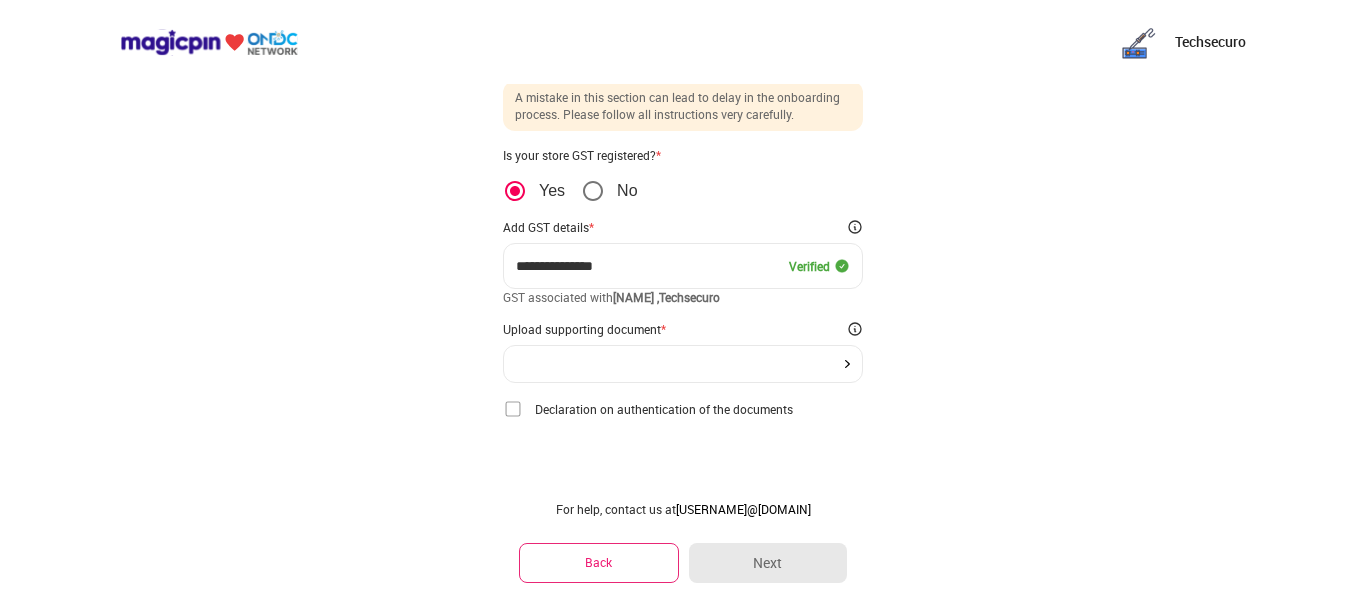 click at bounding box center [513, 409] 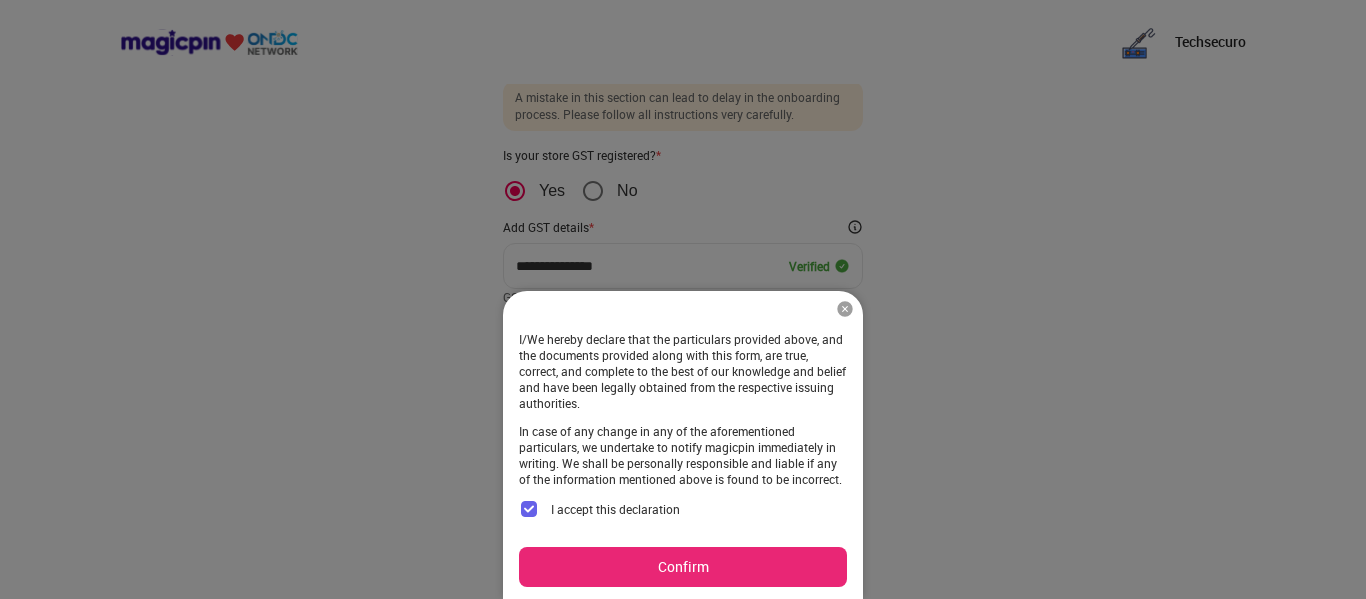 click at bounding box center [845, 309] 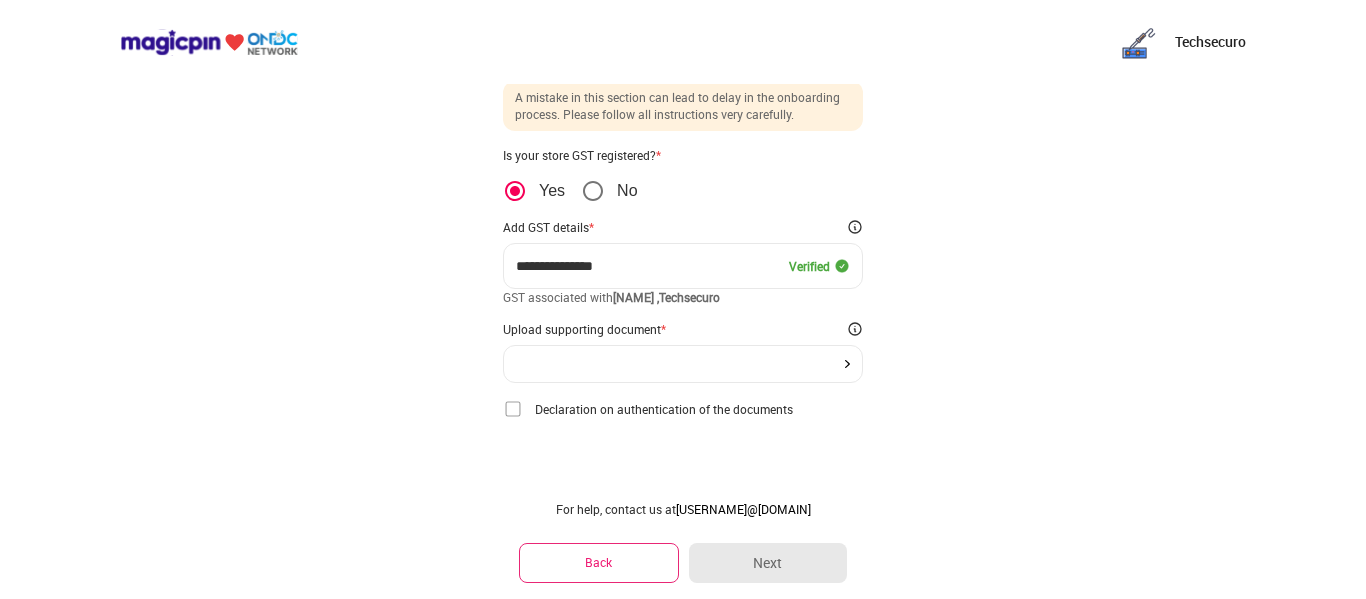 click on "Upload supporting document *" at bounding box center [683, 352] 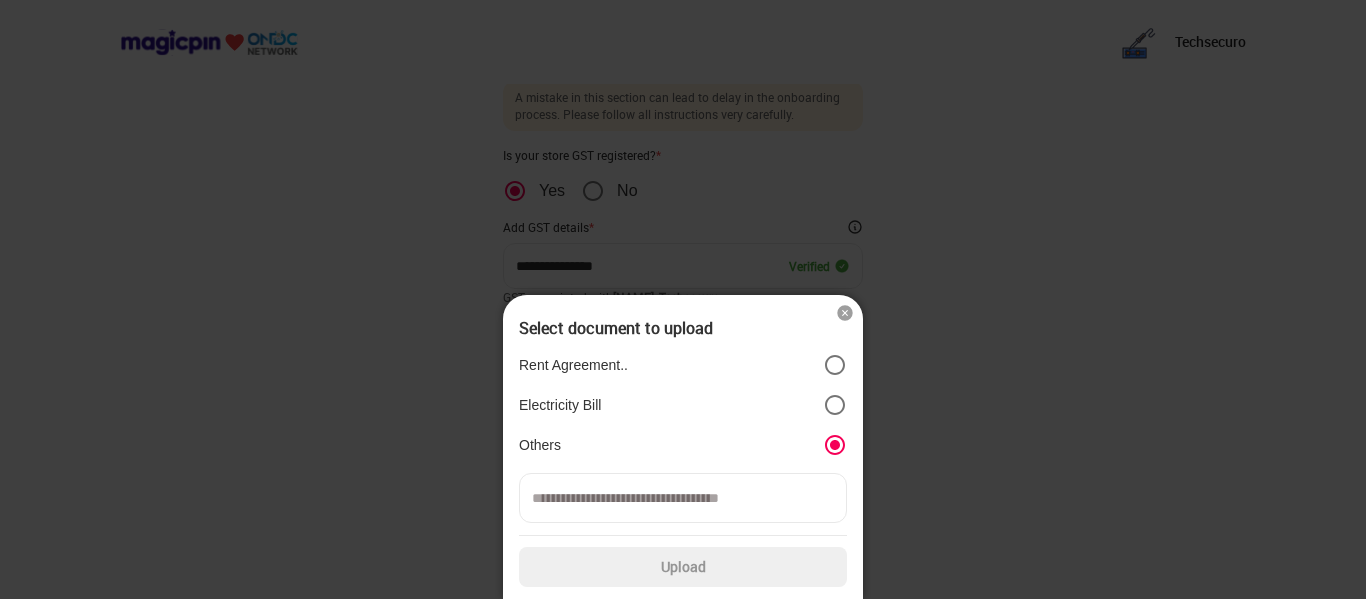 click at bounding box center (845, 313) 